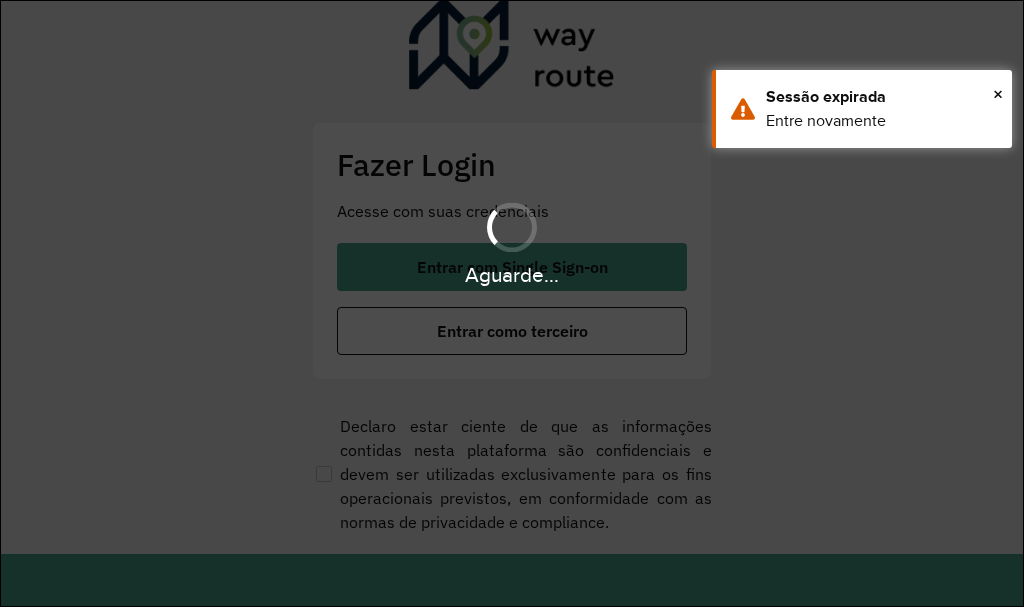 scroll, scrollTop: 0, scrollLeft: 0, axis: both 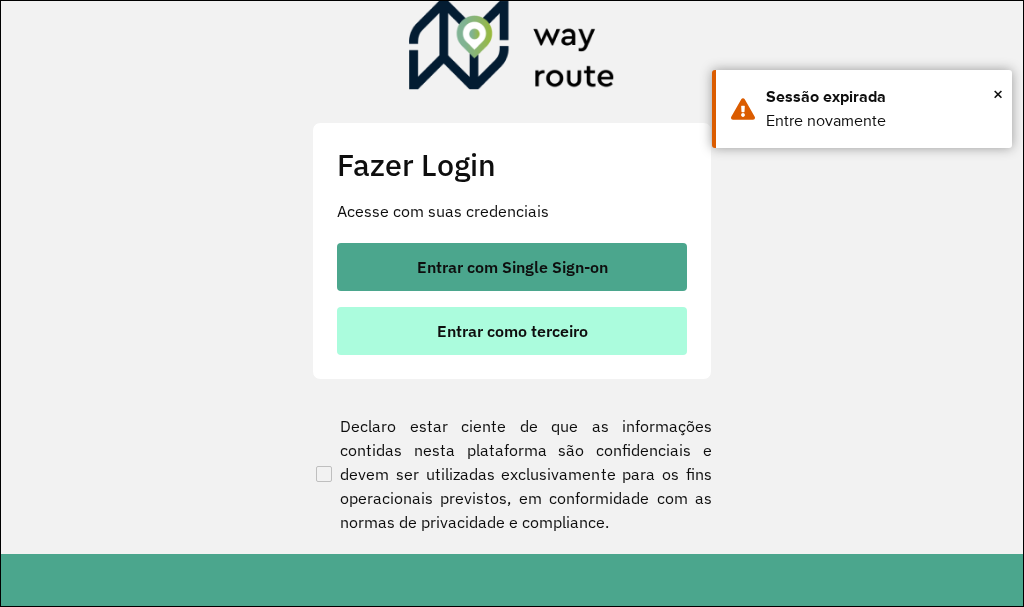 click on "Entrar como terceiro" at bounding box center [512, 331] 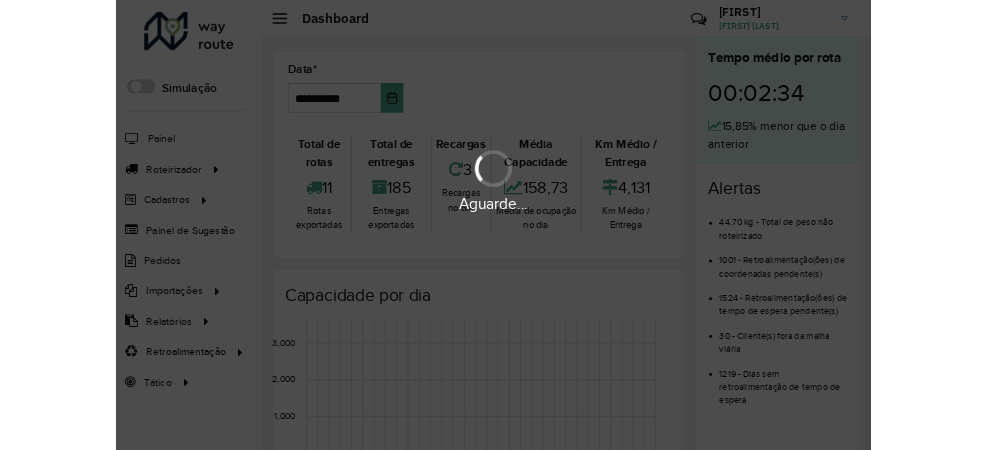 scroll, scrollTop: 0, scrollLeft: 0, axis: both 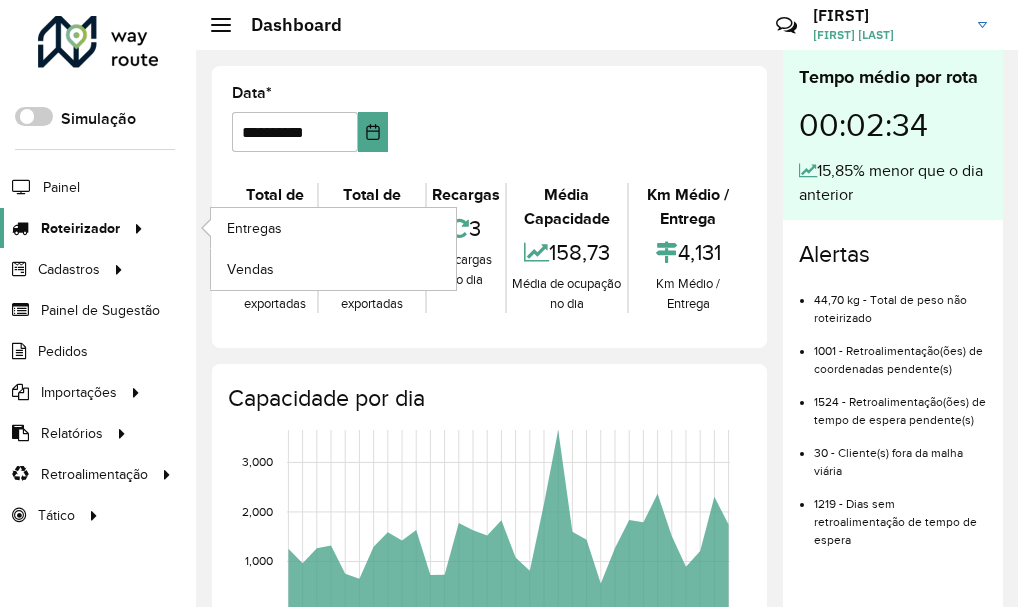 click on "Roteirizador" 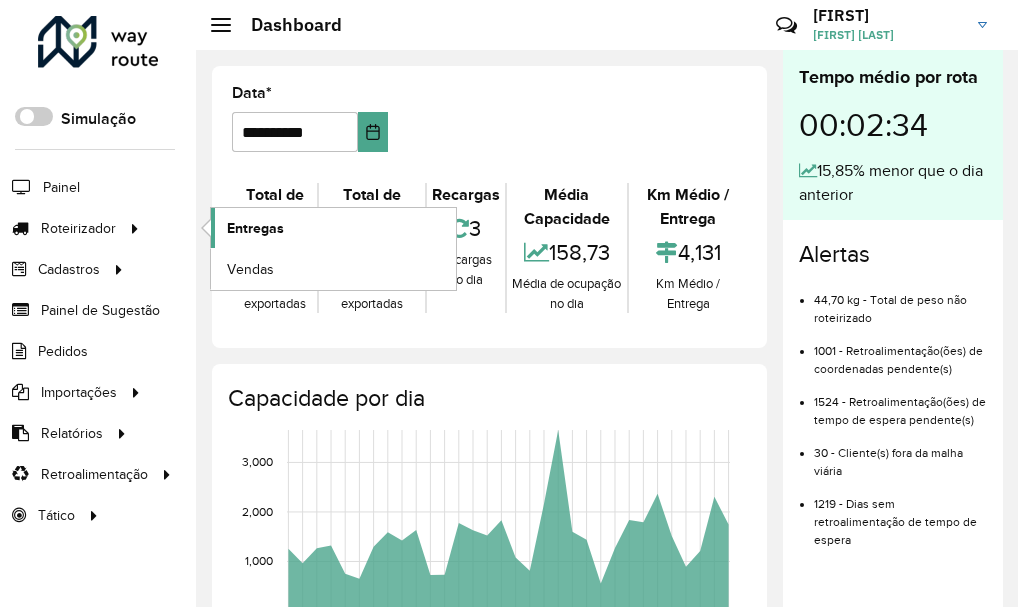 click on "Entregas" 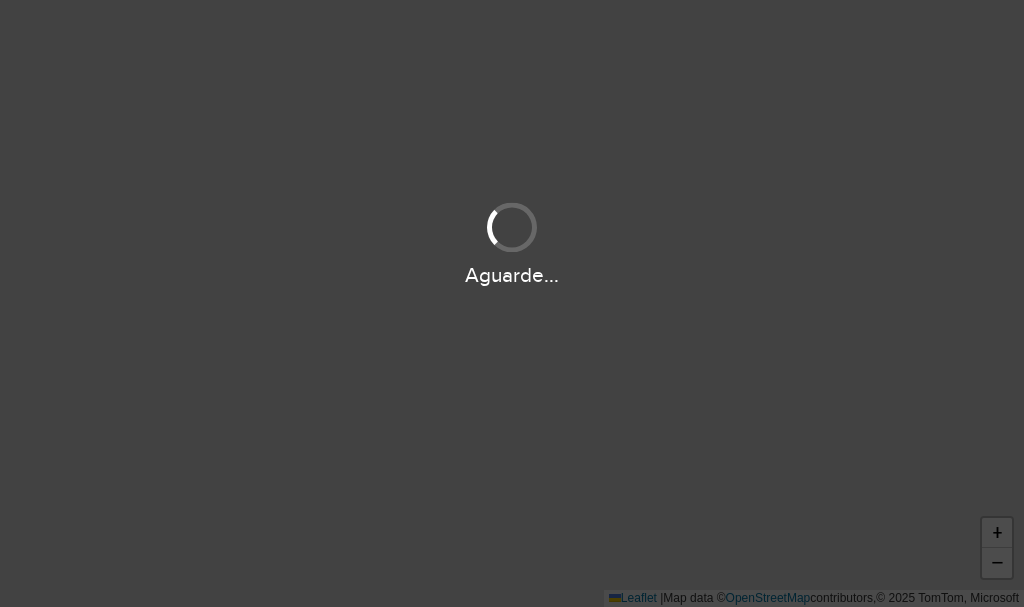 scroll, scrollTop: 0, scrollLeft: 0, axis: both 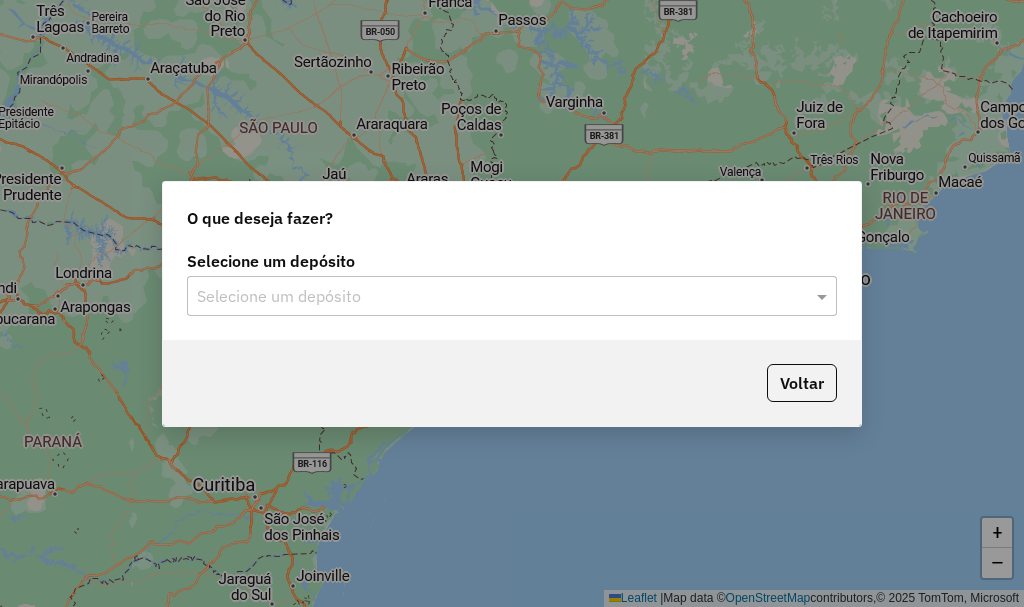 click on "Selecione um depósito Selecione um depósito" 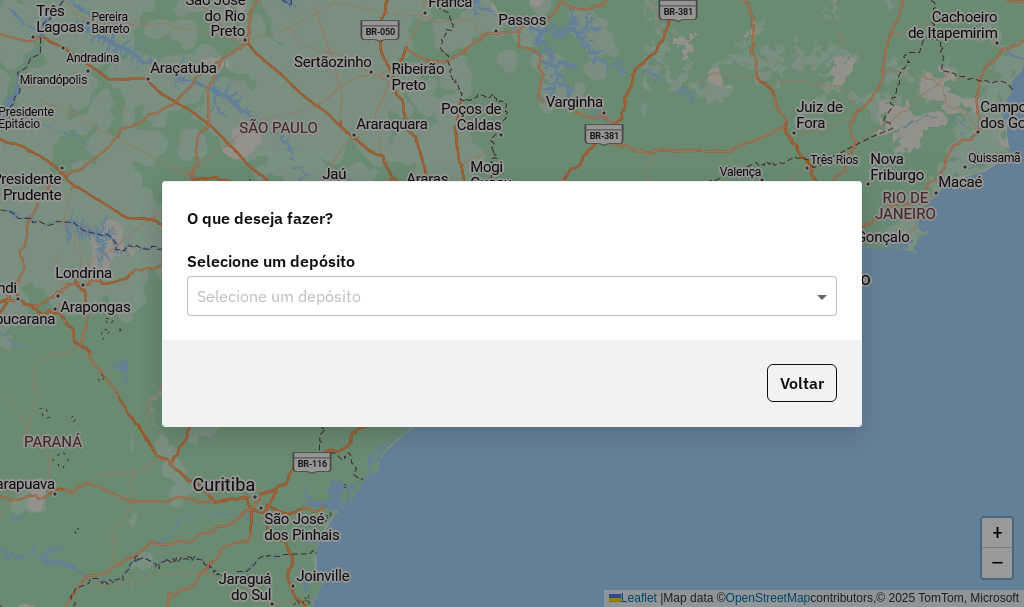 click 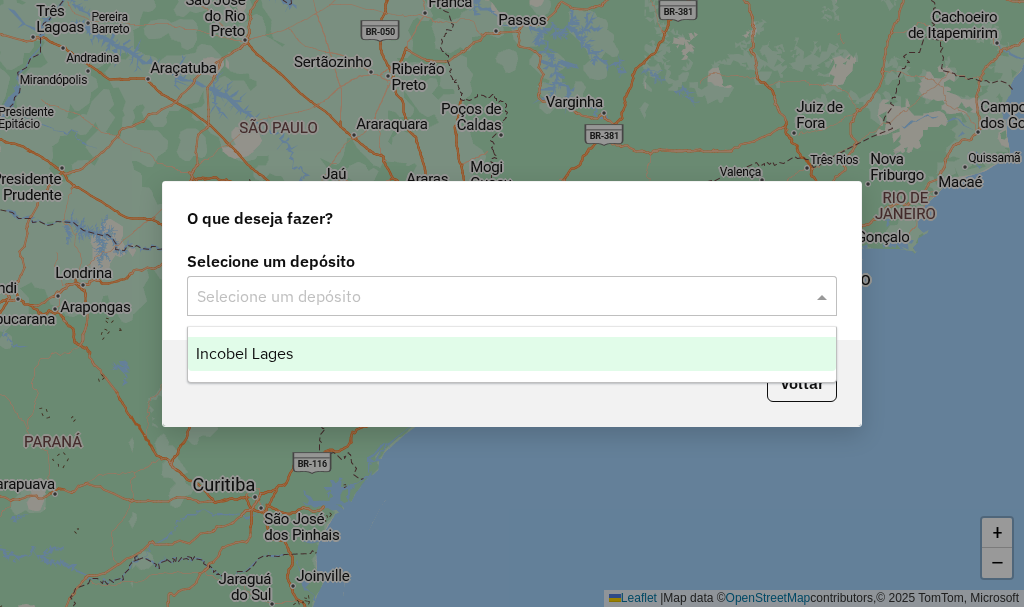 click on "Incobel Lages" at bounding box center (512, 354) 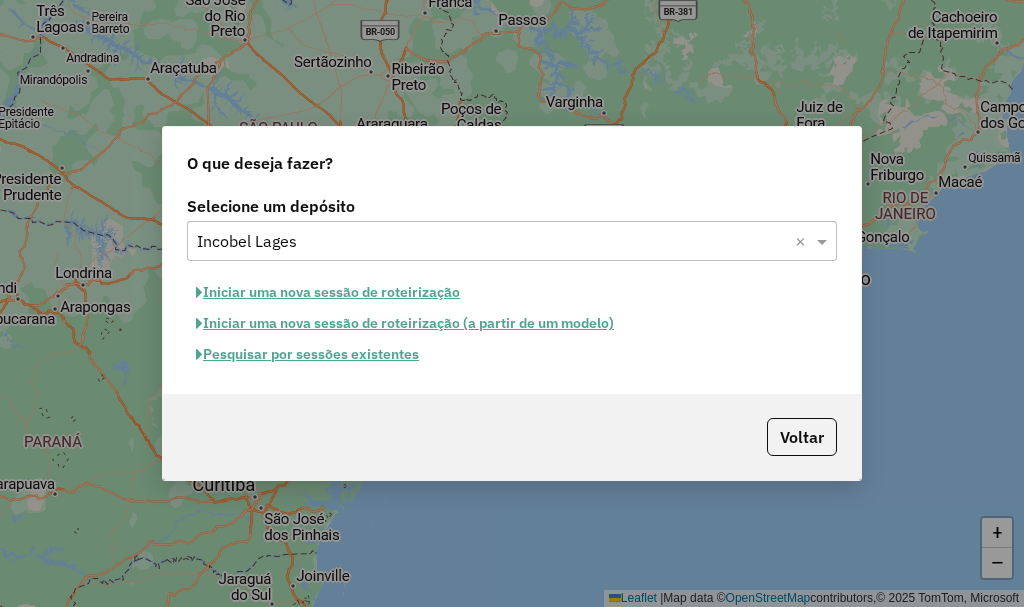 click on "Pesquisar por sessões existentes" 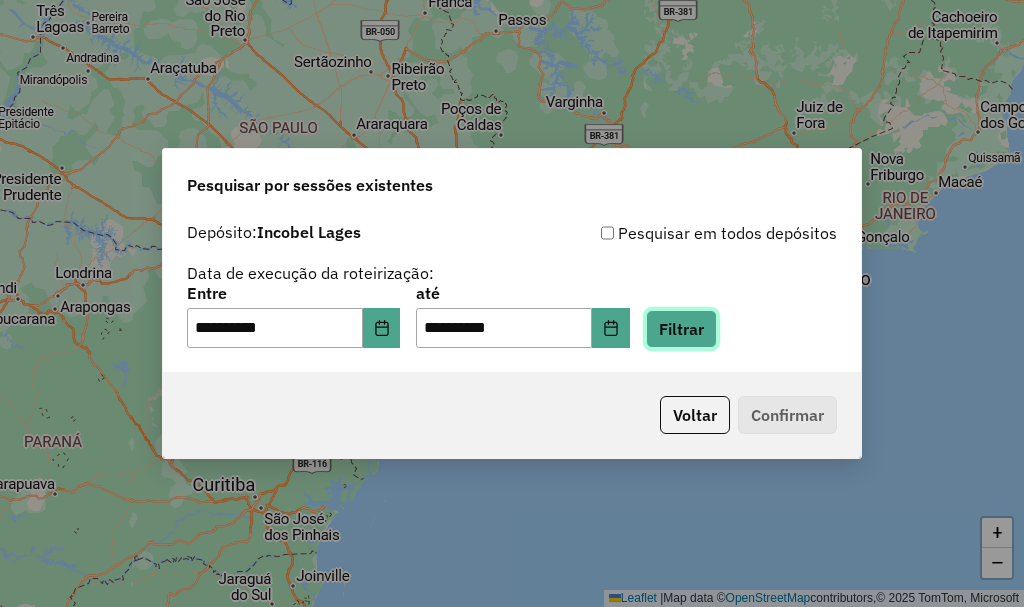 click on "Filtrar" 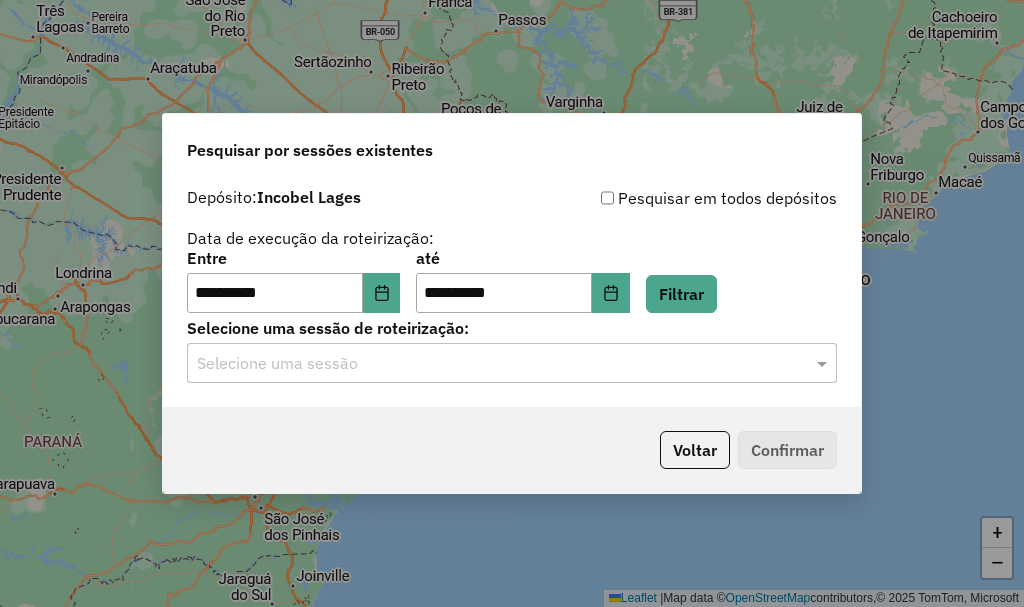 click 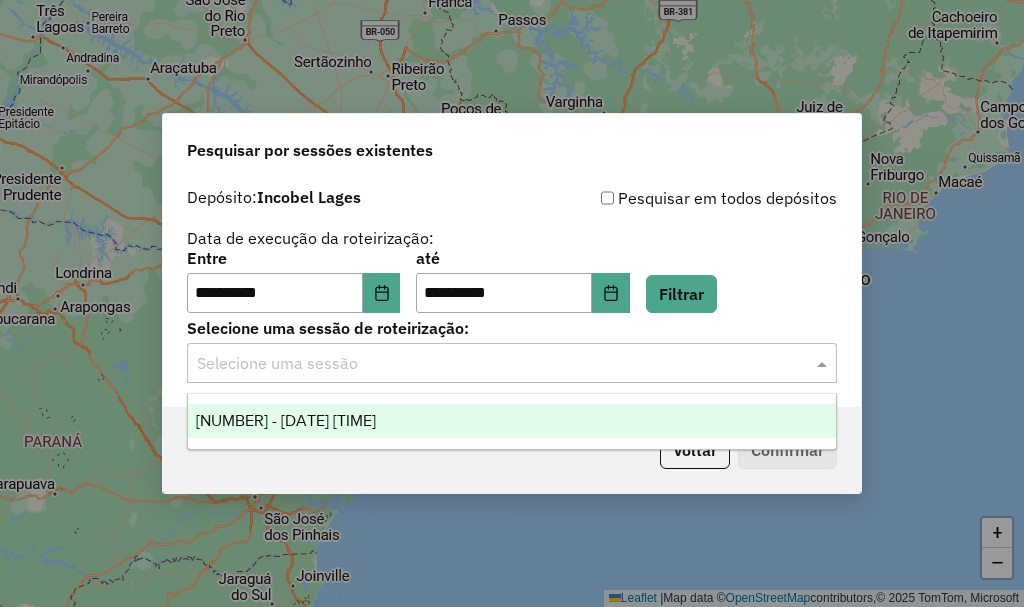 click on "975338 - 06/08/2025 17:42" at bounding box center [512, 421] 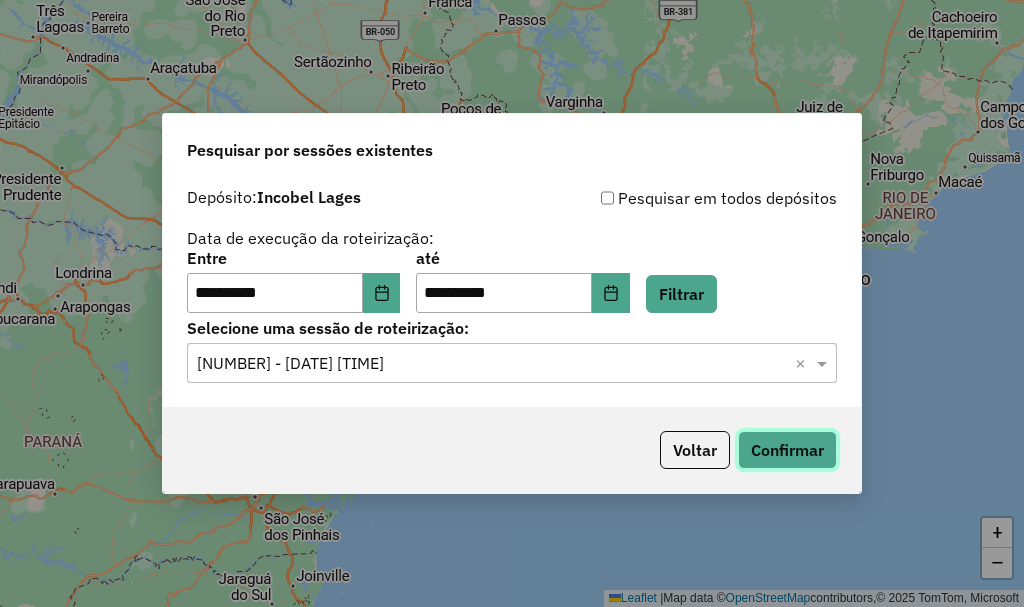click on "Confirmar" 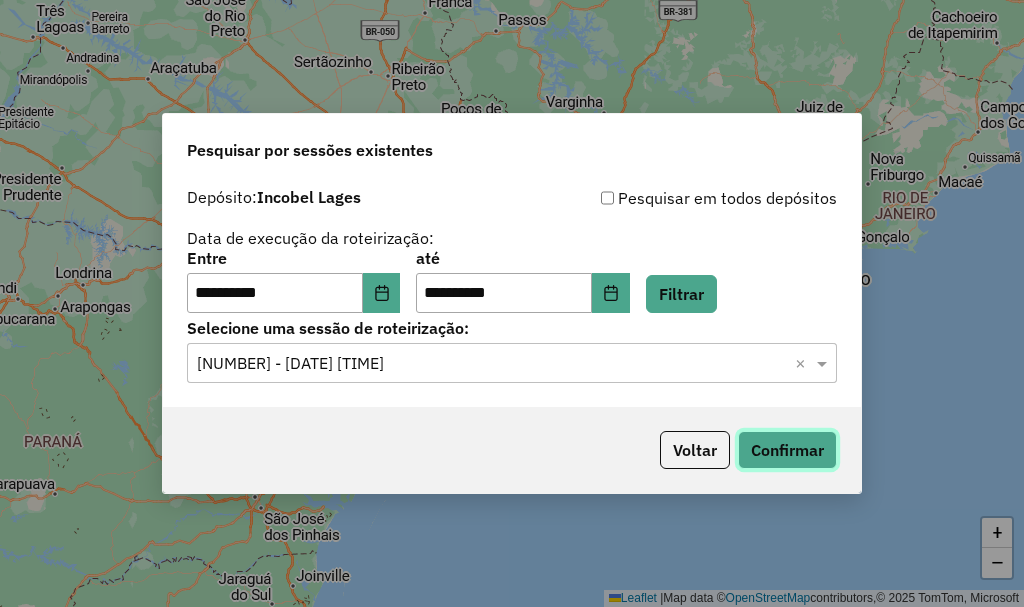 click on "Confirmar" 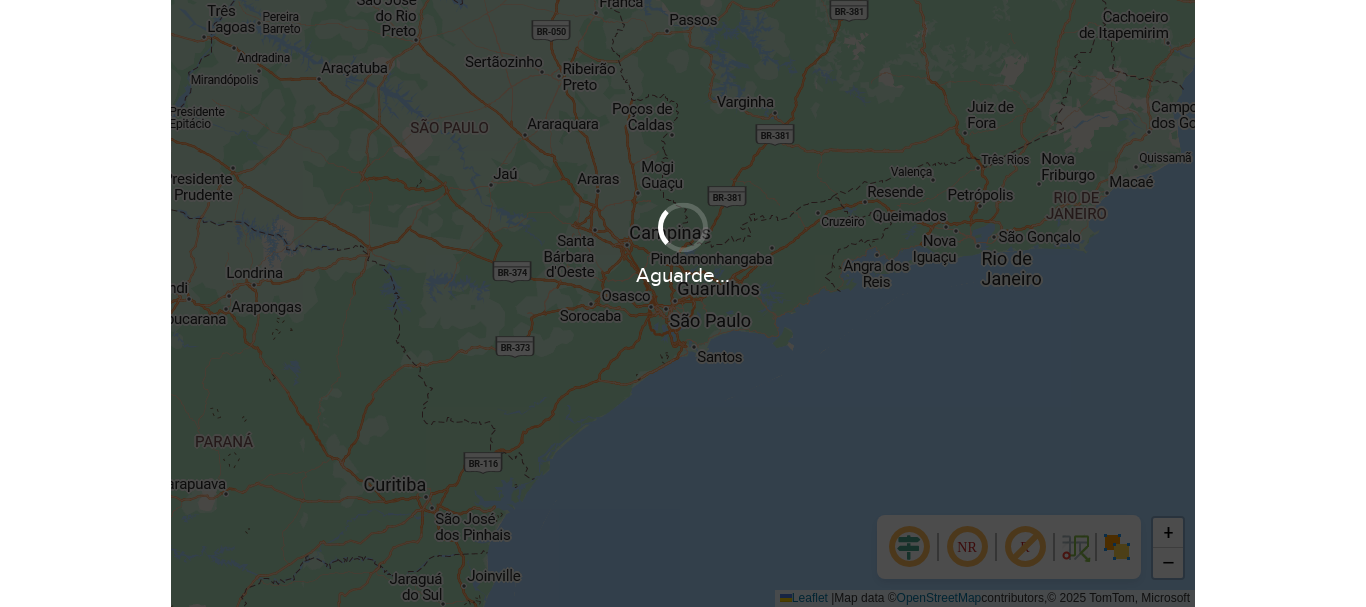 scroll, scrollTop: 0, scrollLeft: 0, axis: both 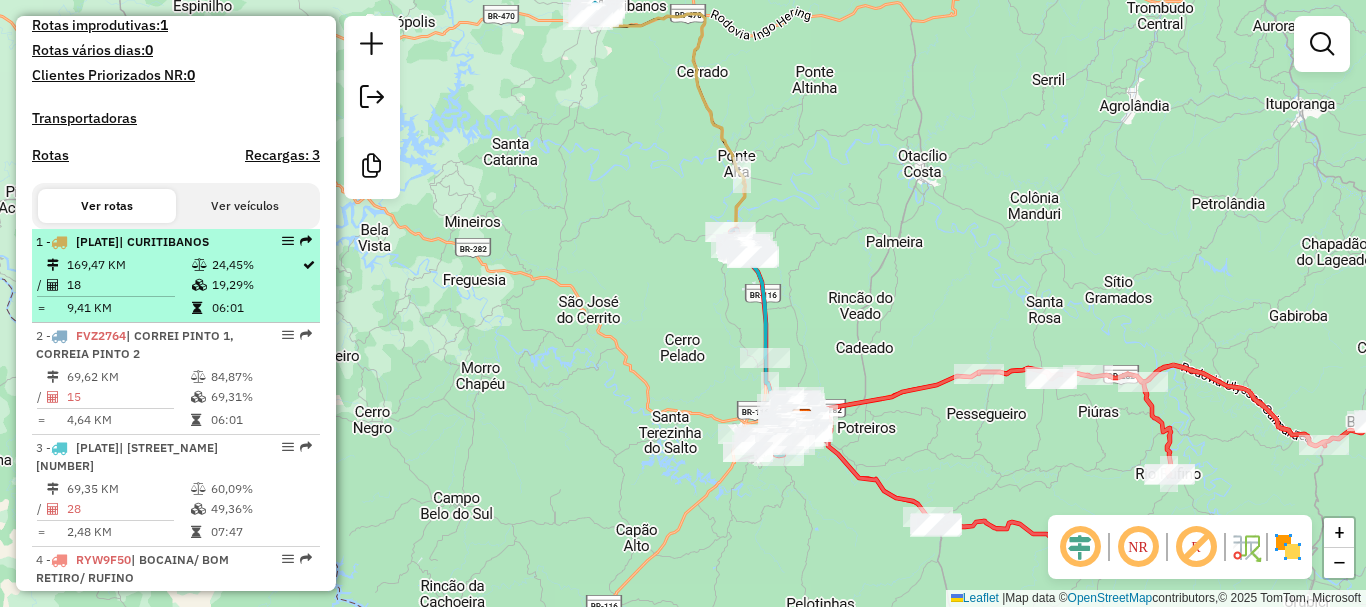 click on "169,47 KM" at bounding box center (128, 265) 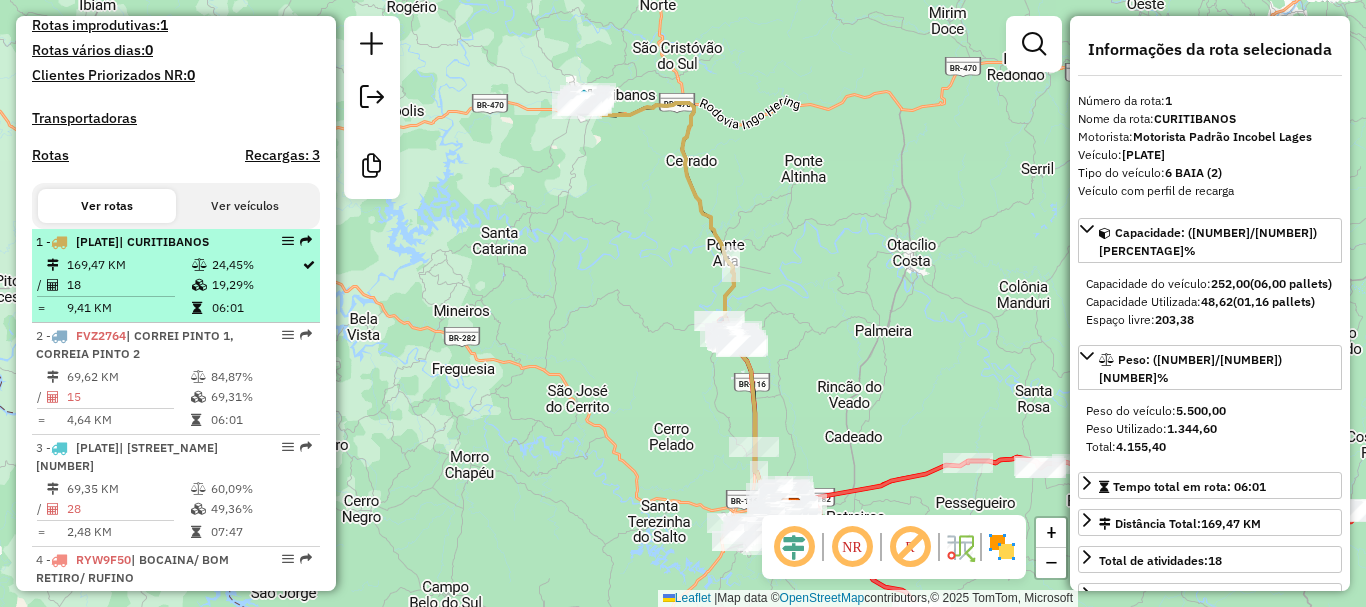 click at bounding box center [199, 265] 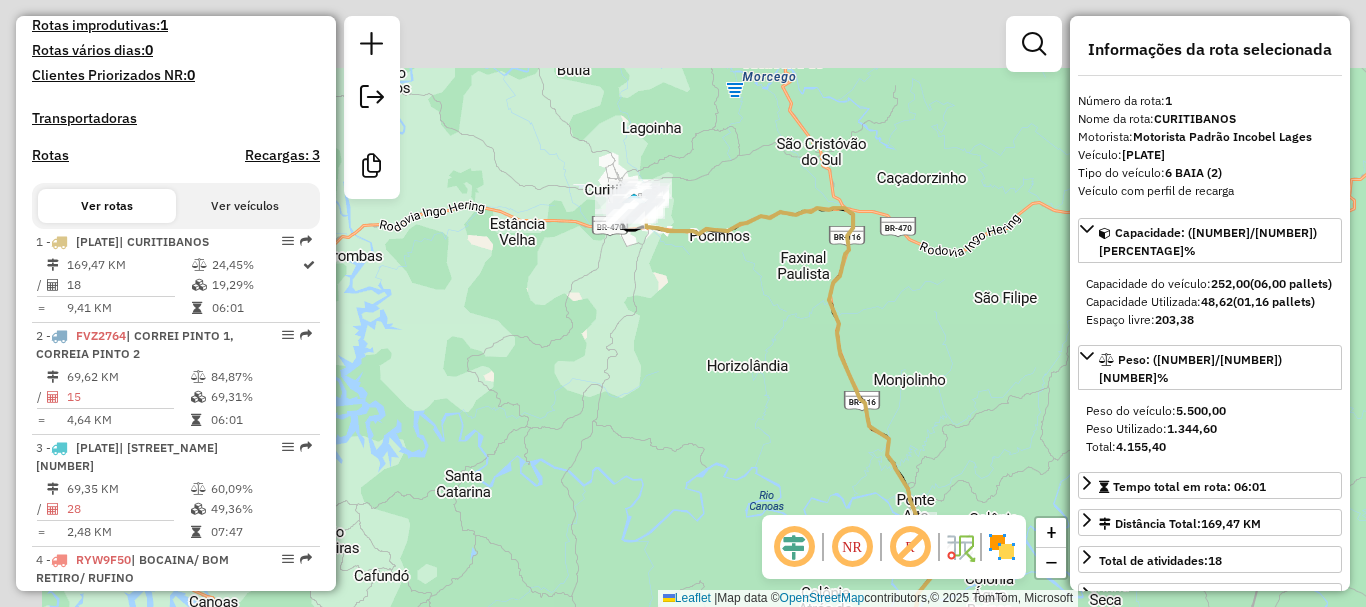 drag, startPoint x: 650, startPoint y: 174, endPoint x: 766, endPoint y: 383, distance: 239.03348 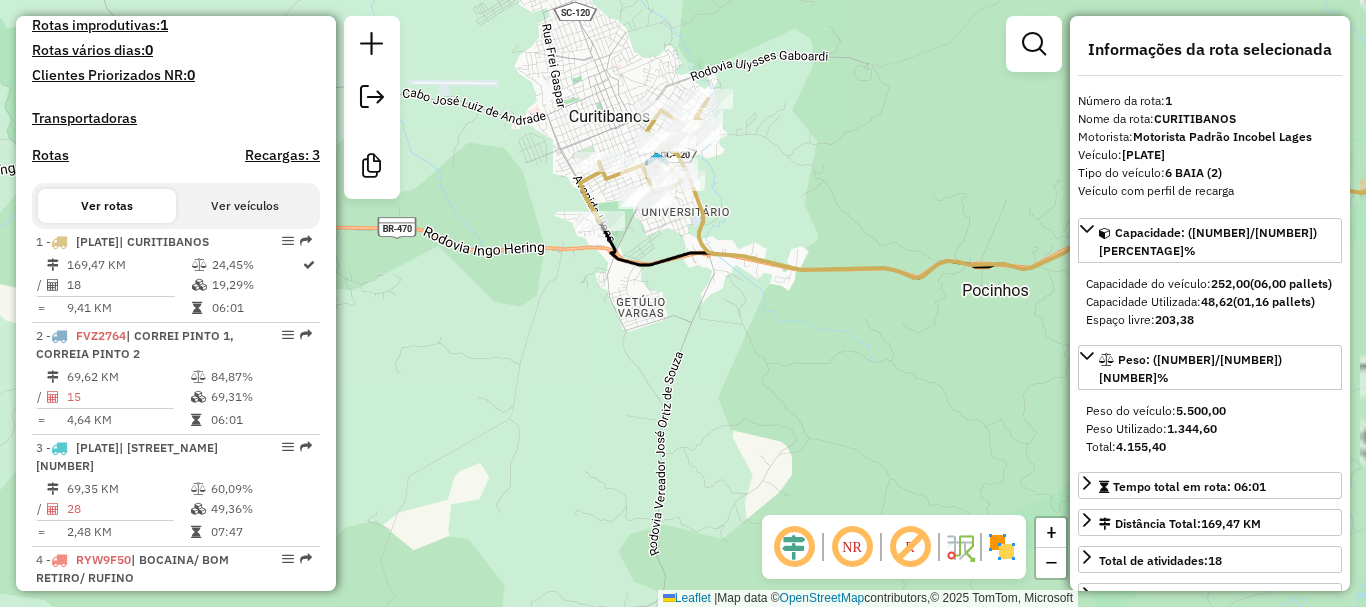 drag, startPoint x: 612, startPoint y: 224, endPoint x: 661, endPoint y: 351, distance: 136.12494 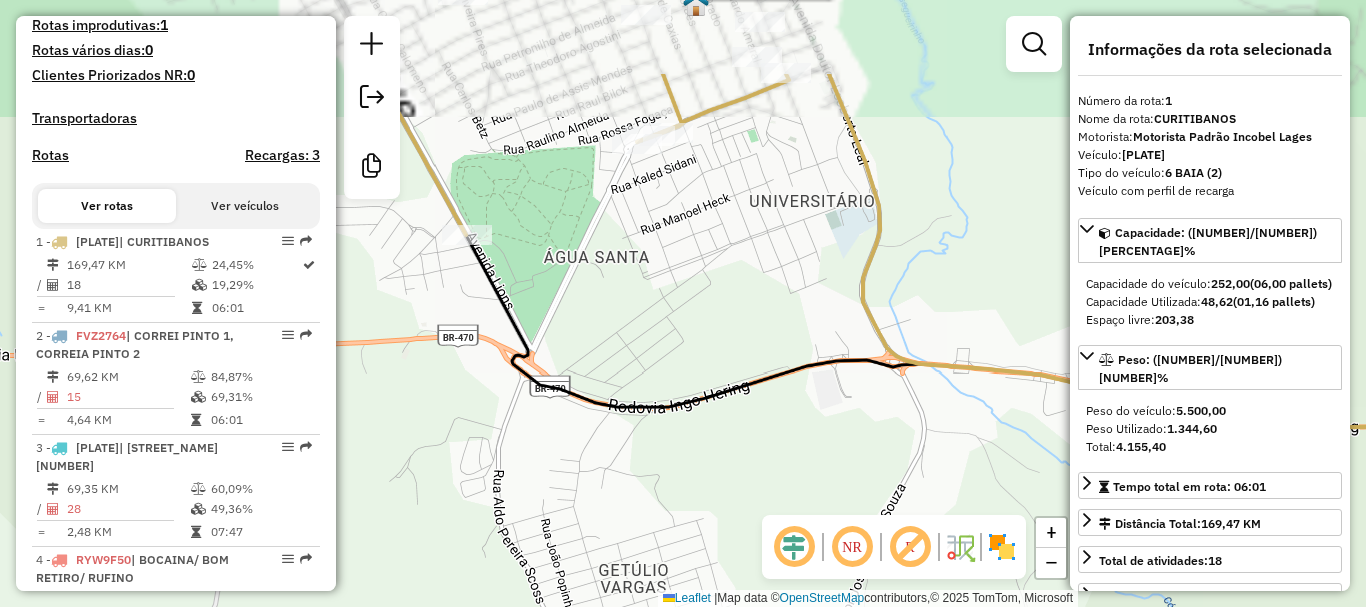 drag, startPoint x: 691, startPoint y: 205, endPoint x: 626, endPoint y: 430, distance: 234.20078 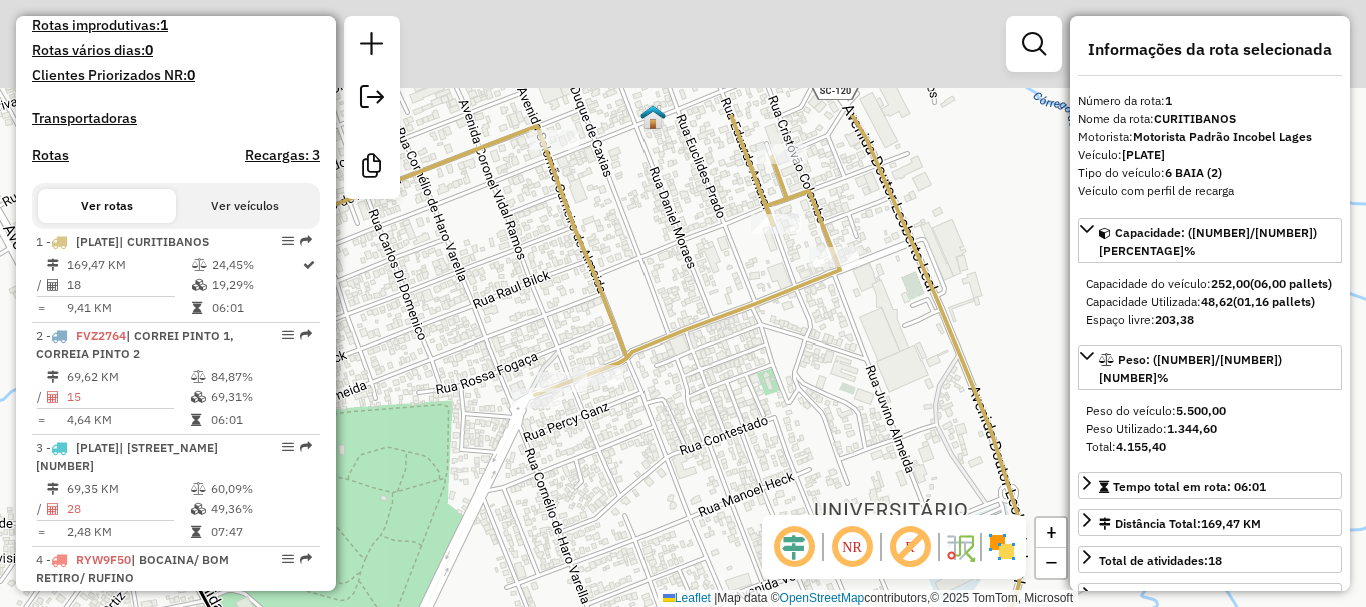drag, startPoint x: 680, startPoint y: 295, endPoint x: 673, endPoint y: 494, distance: 199.12308 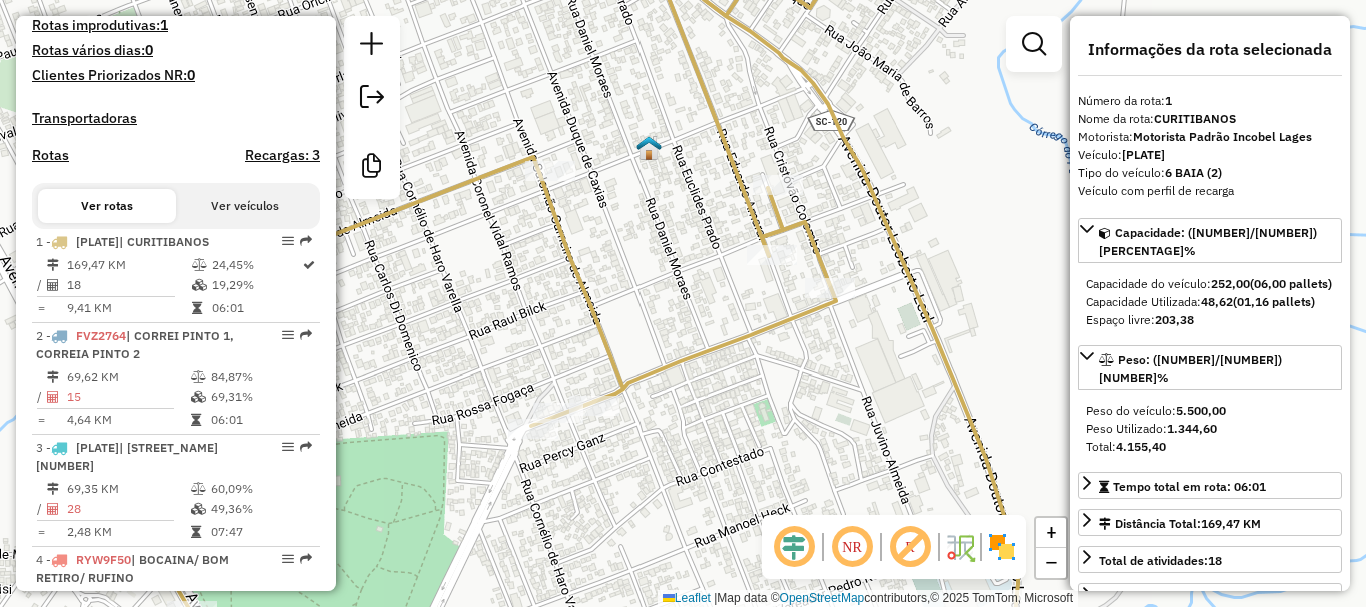drag, startPoint x: 725, startPoint y: 334, endPoint x: 725, endPoint y: 456, distance: 122 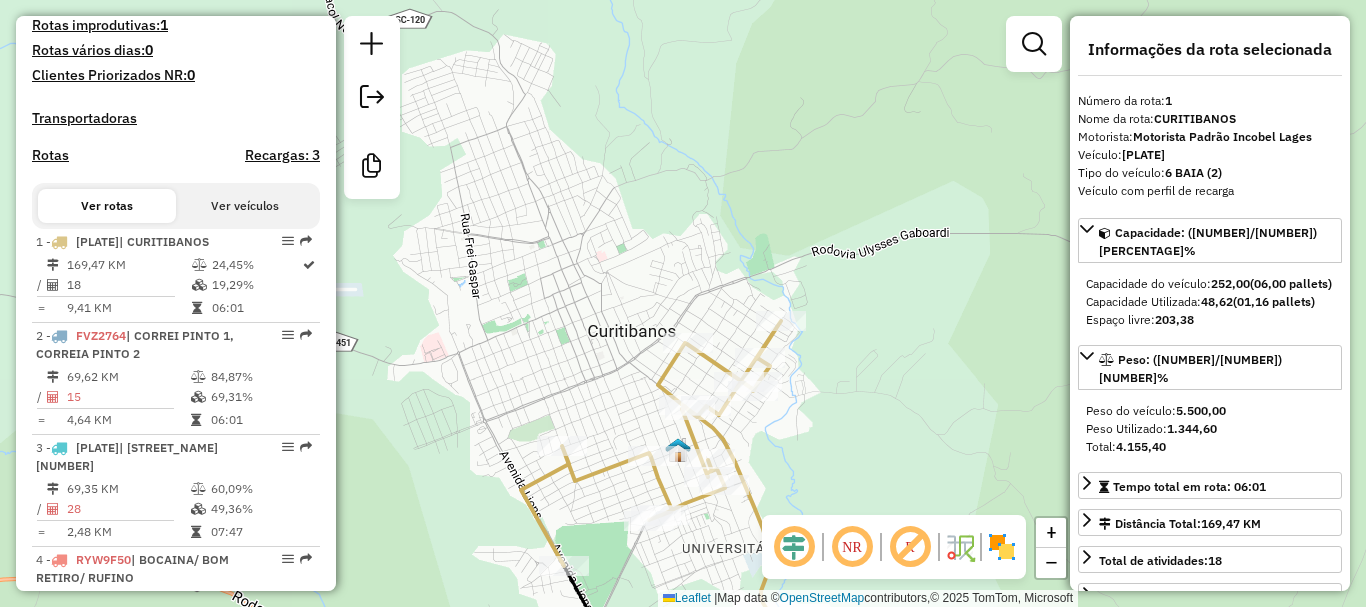 drag, startPoint x: 463, startPoint y: 227, endPoint x: 595, endPoint y: 377, distance: 199.8099 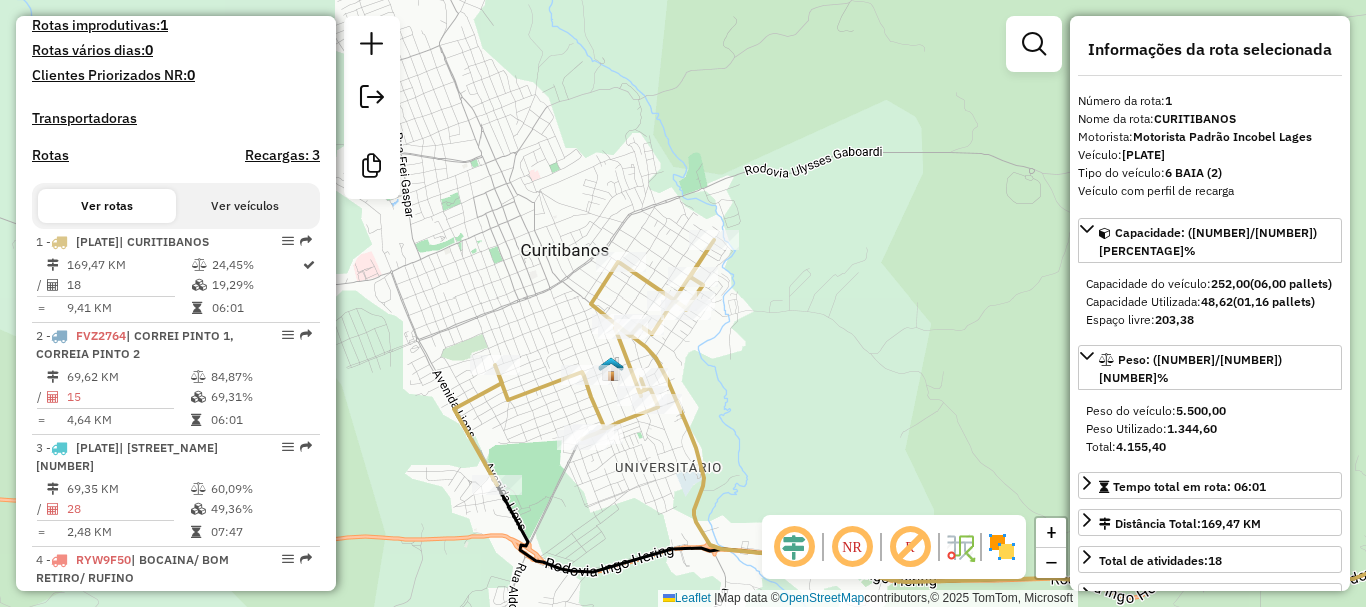 drag, startPoint x: 595, startPoint y: 400, endPoint x: 525, endPoint y: 314, distance: 110.88733 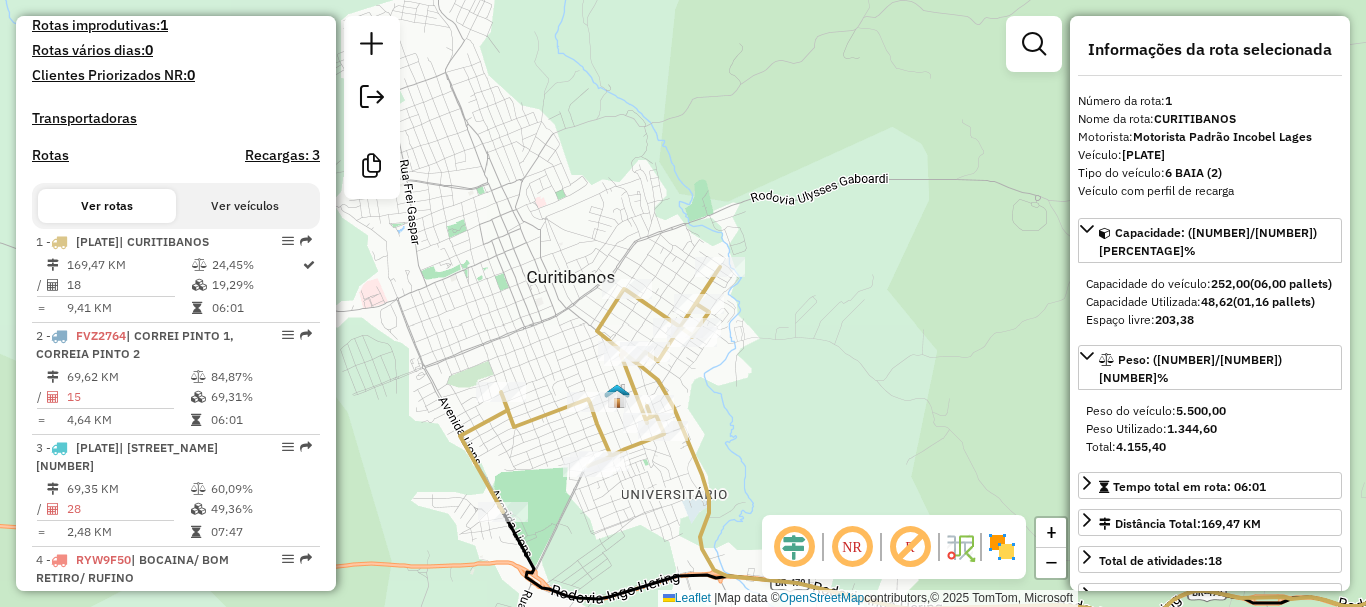 drag, startPoint x: 555, startPoint y: 317, endPoint x: 573, endPoint y: 349, distance: 36.71512 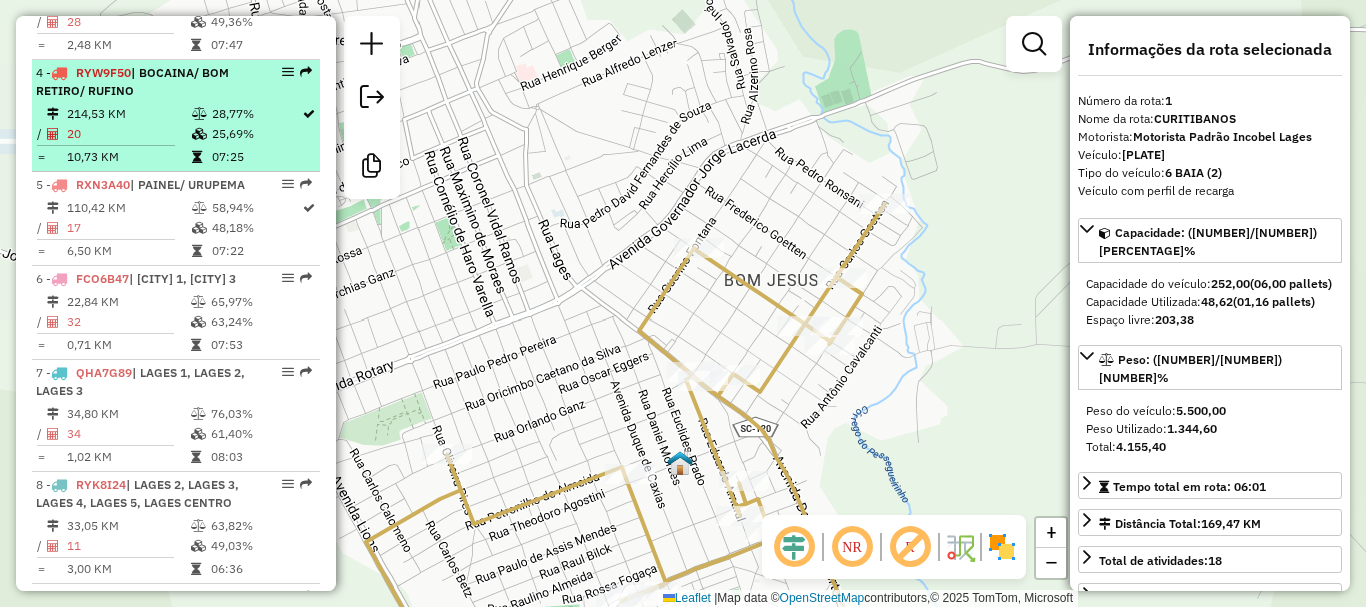 scroll, scrollTop: 1200, scrollLeft: 0, axis: vertical 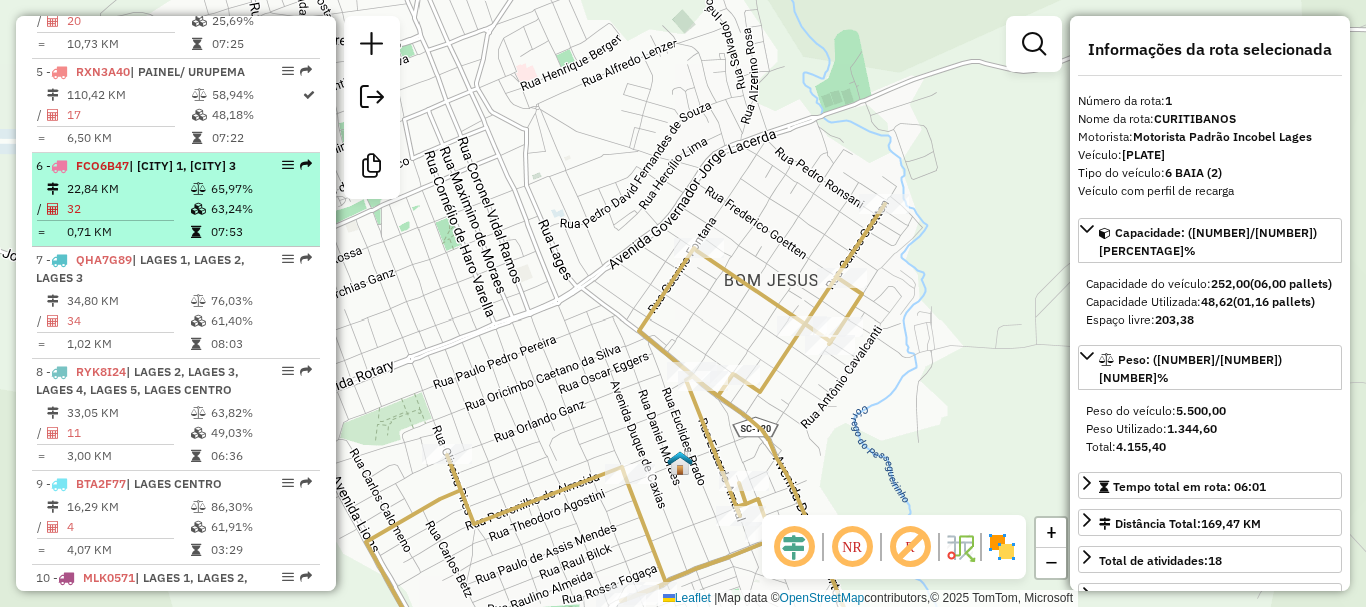 click on "22,84 KM" at bounding box center [128, 189] 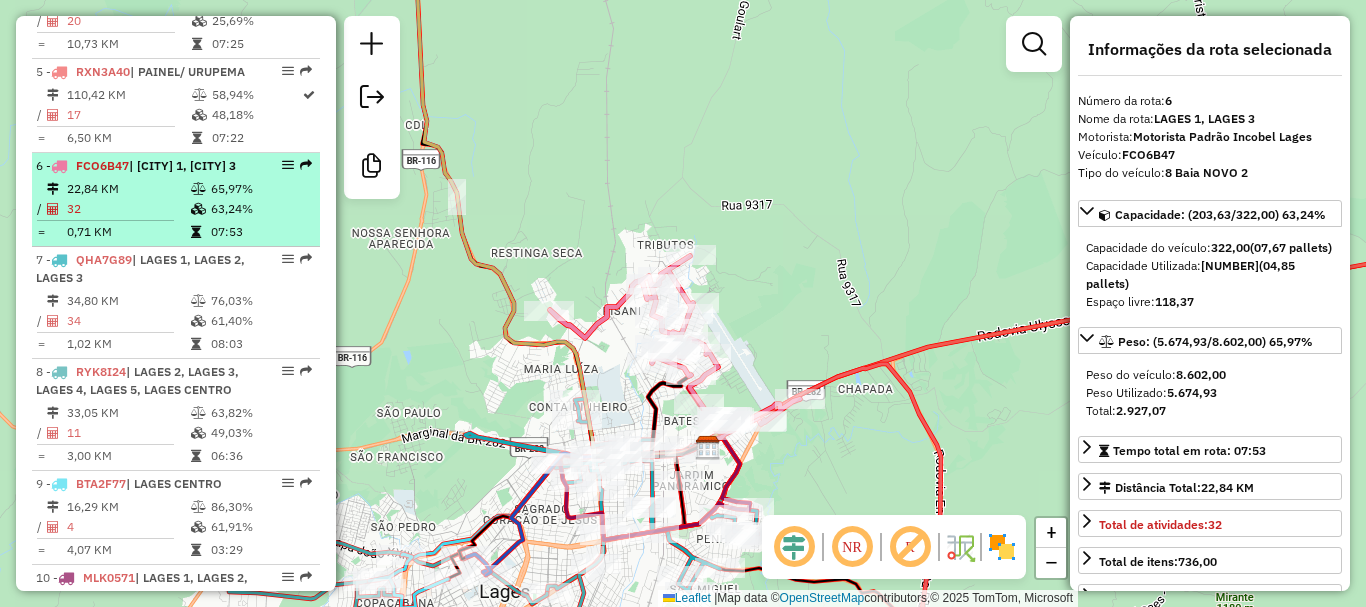 click on "22,84 KM" at bounding box center (128, 189) 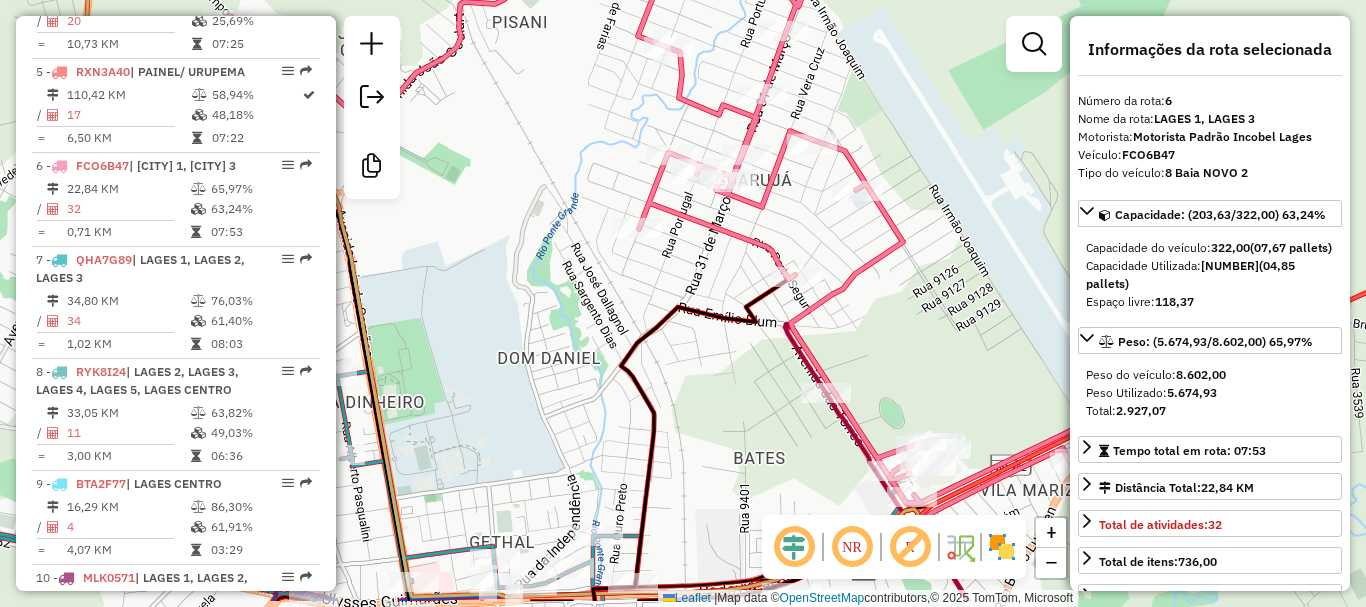 drag, startPoint x: 506, startPoint y: 485, endPoint x: 489, endPoint y: 419, distance: 68.154236 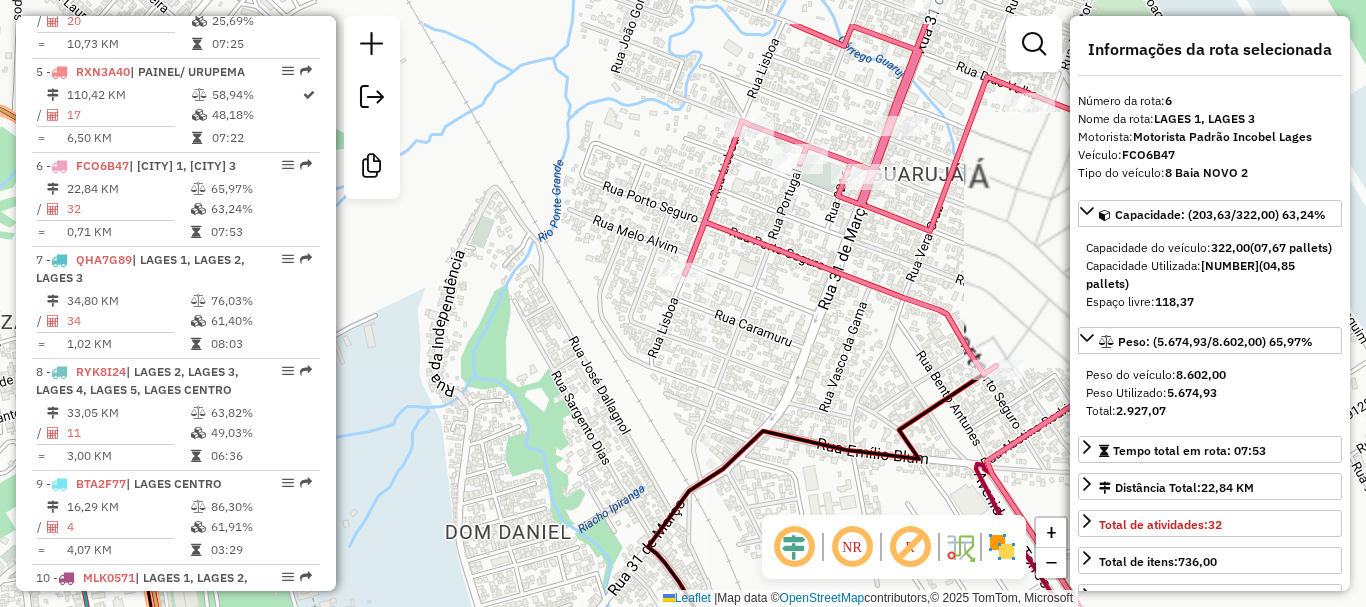 drag, startPoint x: 494, startPoint y: 250, endPoint x: 508, endPoint y: 336, distance: 87.13208 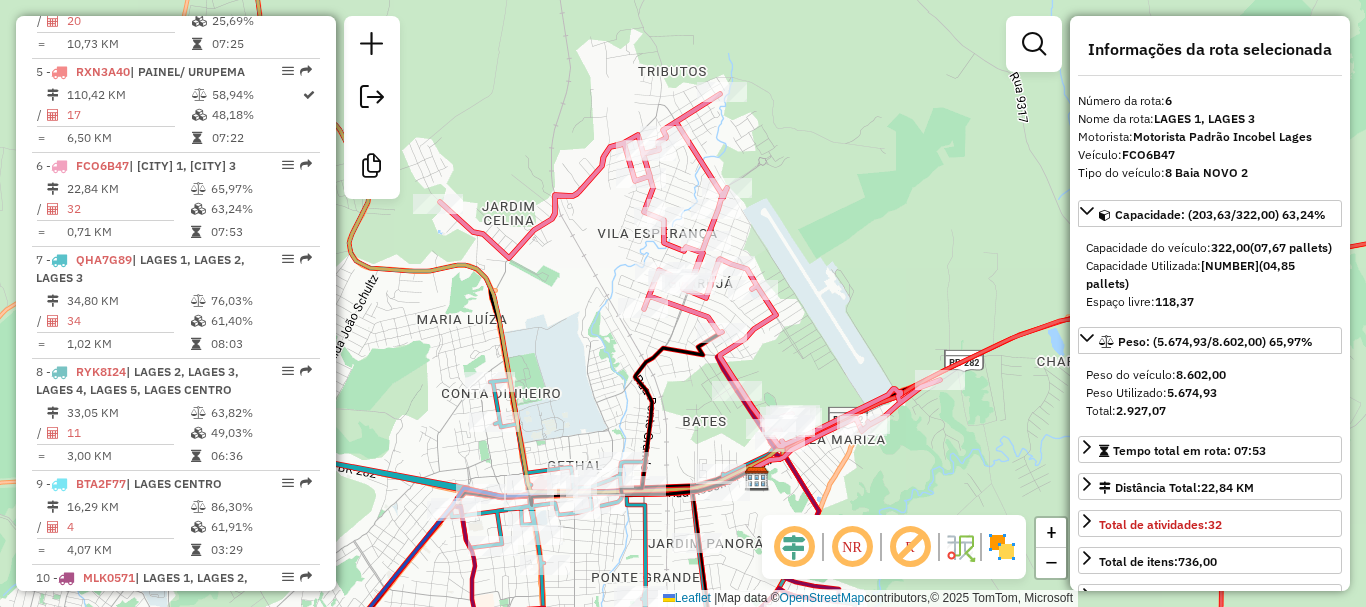drag, startPoint x: 621, startPoint y: 437, endPoint x: 599, endPoint y: 384, distance: 57.384666 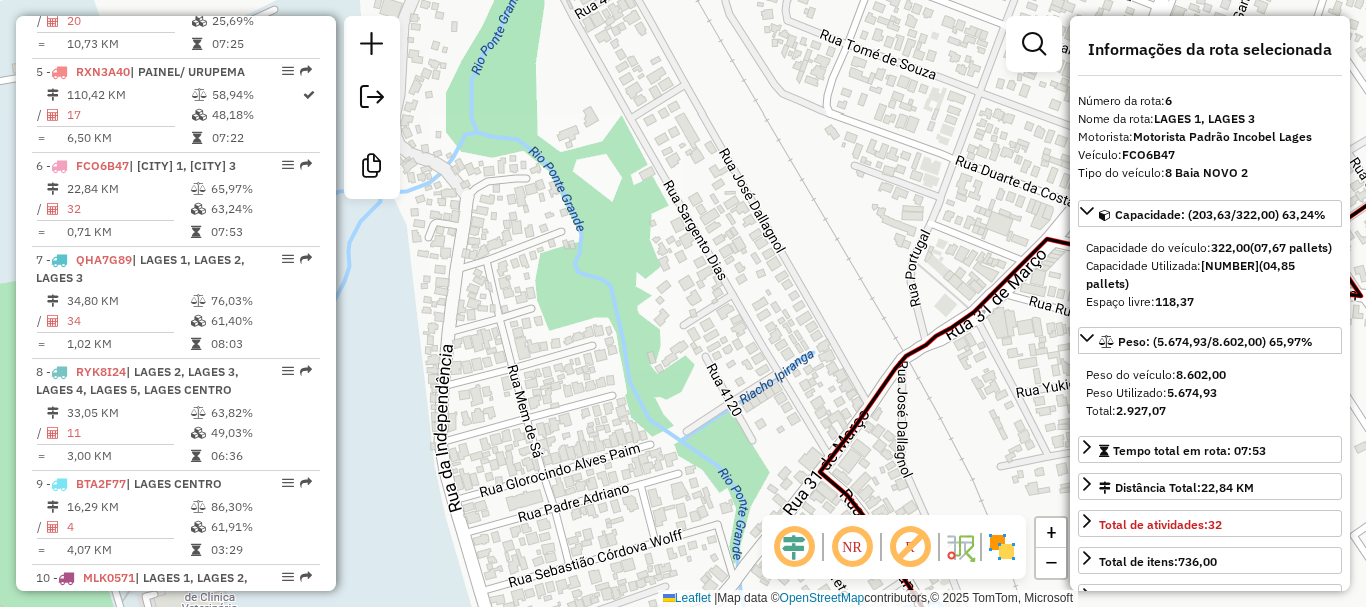 drag, startPoint x: 514, startPoint y: 445, endPoint x: 555, endPoint y: 356, distance: 97.98979 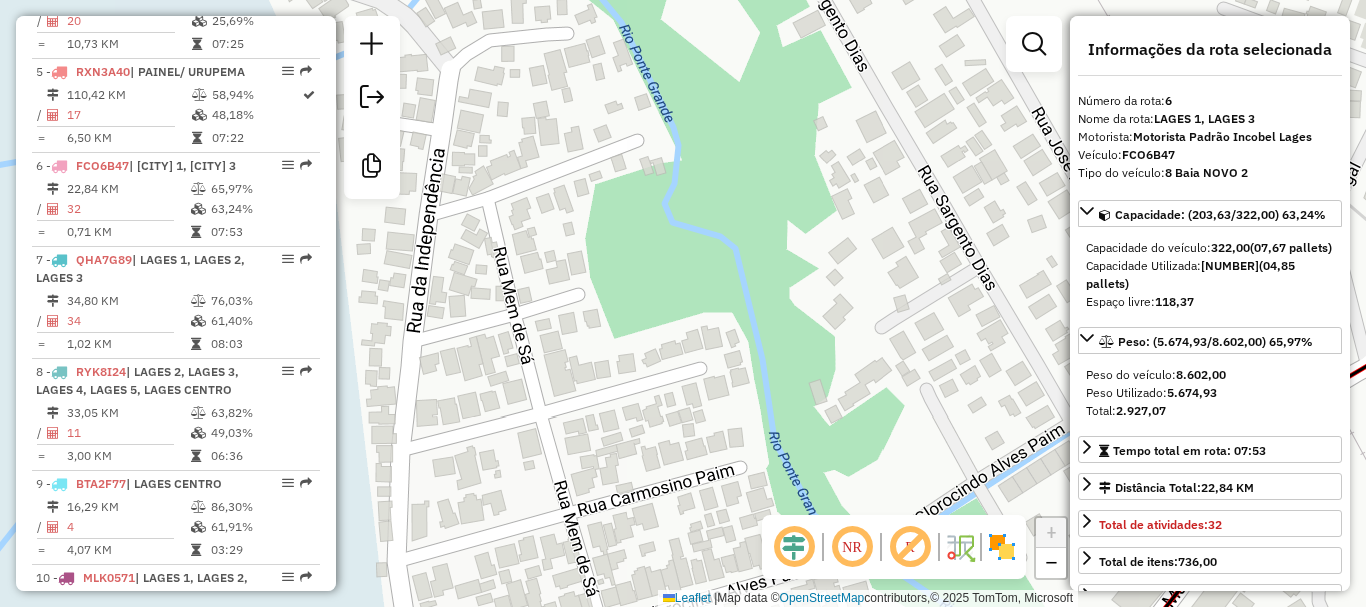 click on "Janela de atendimento Grade de atendimento Capacidade Transportadoras Veículos Cliente Pedidos  Rotas Selecione os dias de semana para filtrar as janelas de atendimento  Seg   Ter   Qua   Qui   Sex   Sáb   Dom  Informe o período da janela de atendimento: De: Até:  Filtrar exatamente a janela do cliente  Considerar janela de atendimento padrão  Selecione os dias de semana para filtrar as grades de atendimento  Seg   Ter   Qua   Qui   Sex   Sáb   Dom   Considerar clientes sem dia de atendimento cadastrado  Clientes fora do dia de atendimento selecionado Filtrar as atividades entre os valores definidos abaixo:  Peso mínimo:   Peso máximo:   Cubagem mínima:   Cubagem máxima:   De:   Até:  Filtrar as atividades entre o tempo de atendimento definido abaixo:  De:   Até:   Considerar capacidade total dos clientes não roteirizados Transportadora: Selecione um ou mais itens Tipo de veículo: Selecione um ou mais itens Veículo: Selecione um ou mais itens Motorista: Selecione um ou mais itens Nome: Rótulo:" 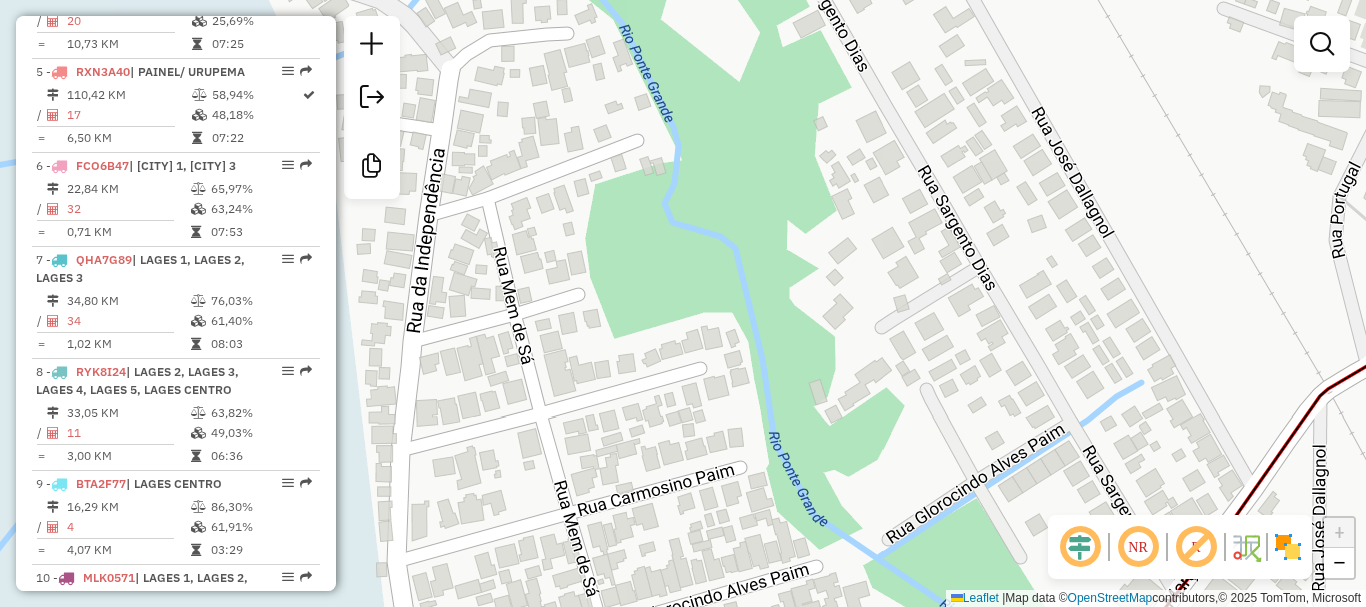 click on "Janela de atendimento Grade de atendimento Capacidade Transportadoras Veículos Cliente Pedidos  Rotas Selecione os dias de semana para filtrar as janelas de atendimento  Seg   Ter   Qua   Qui   Sex   Sáb   Dom  Informe o período da janela de atendimento: De: Até:  Filtrar exatamente a janela do cliente  Considerar janela de atendimento padrão  Selecione os dias de semana para filtrar as grades de atendimento  Seg   Ter   Qua   Qui   Sex   Sáb   Dom   Considerar clientes sem dia de atendimento cadastrado  Clientes fora do dia de atendimento selecionado Filtrar as atividades entre os valores definidos abaixo:  Peso mínimo:   Peso máximo:   Cubagem mínima:   Cubagem máxima:   De:   Até:  Filtrar as atividades entre o tempo de atendimento definido abaixo:  De:   Até:   Considerar capacidade total dos clientes não roteirizados Transportadora: Selecione um ou mais itens Tipo de veículo: Selecione um ou mais itens Veículo: Selecione um ou mais itens Motorista: Selecione um ou mais itens Nome: Rótulo:" 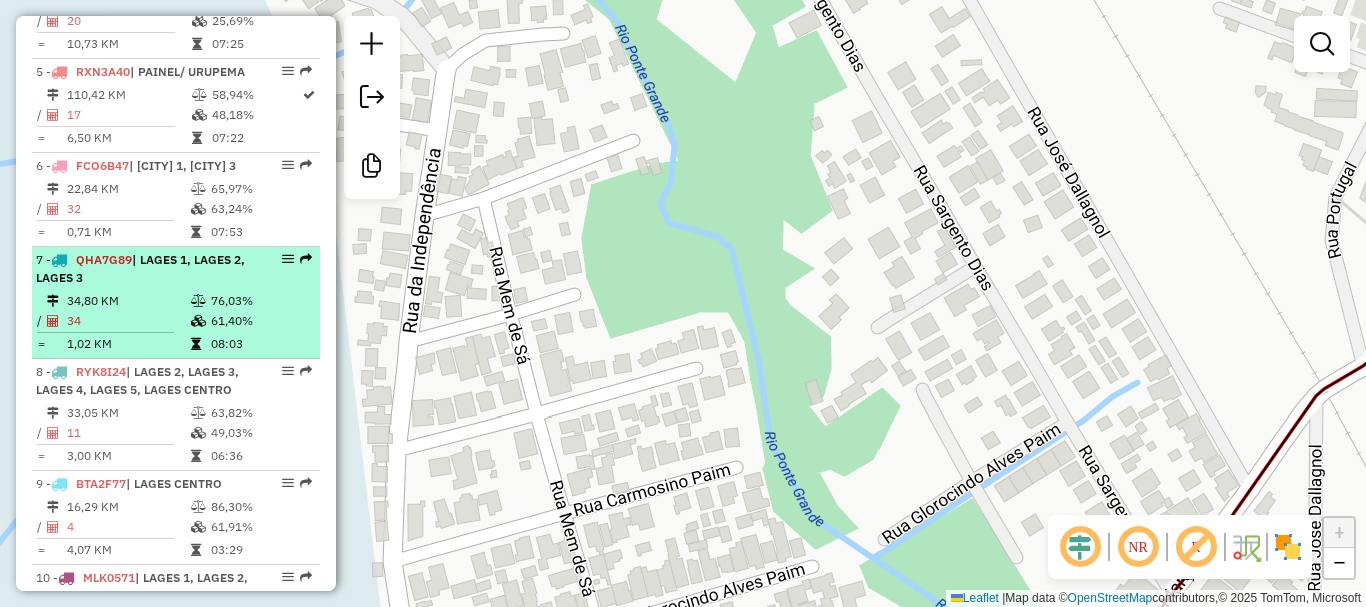 click on "34,80 KM" at bounding box center (128, 301) 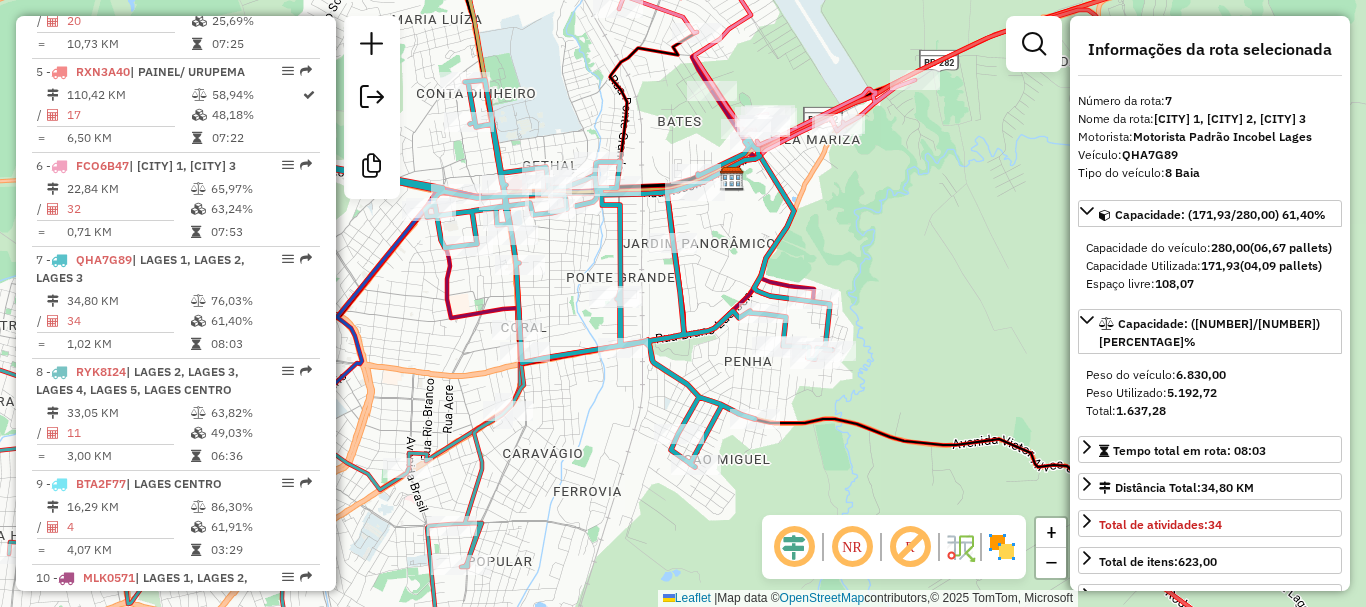drag, startPoint x: 758, startPoint y: 464, endPoint x: 611, endPoint y: 431, distance: 150.65855 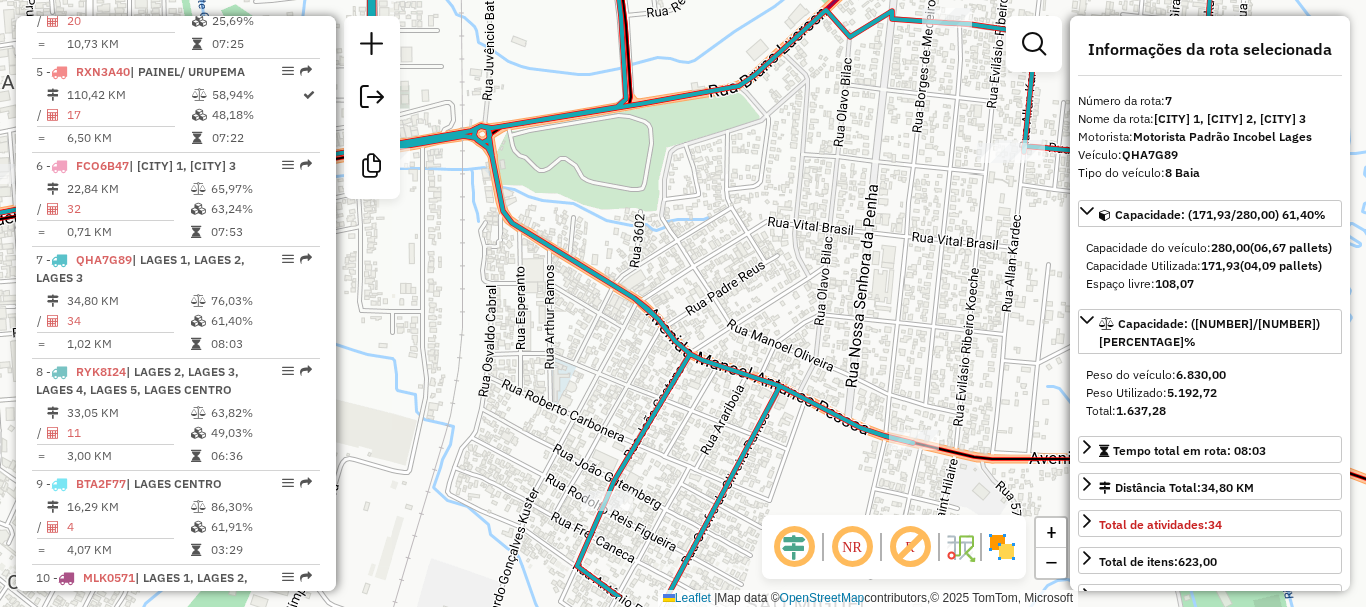 drag, startPoint x: 682, startPoint y: 445, endPoint x: 604, endPoint y: 376, distance: 104.13933 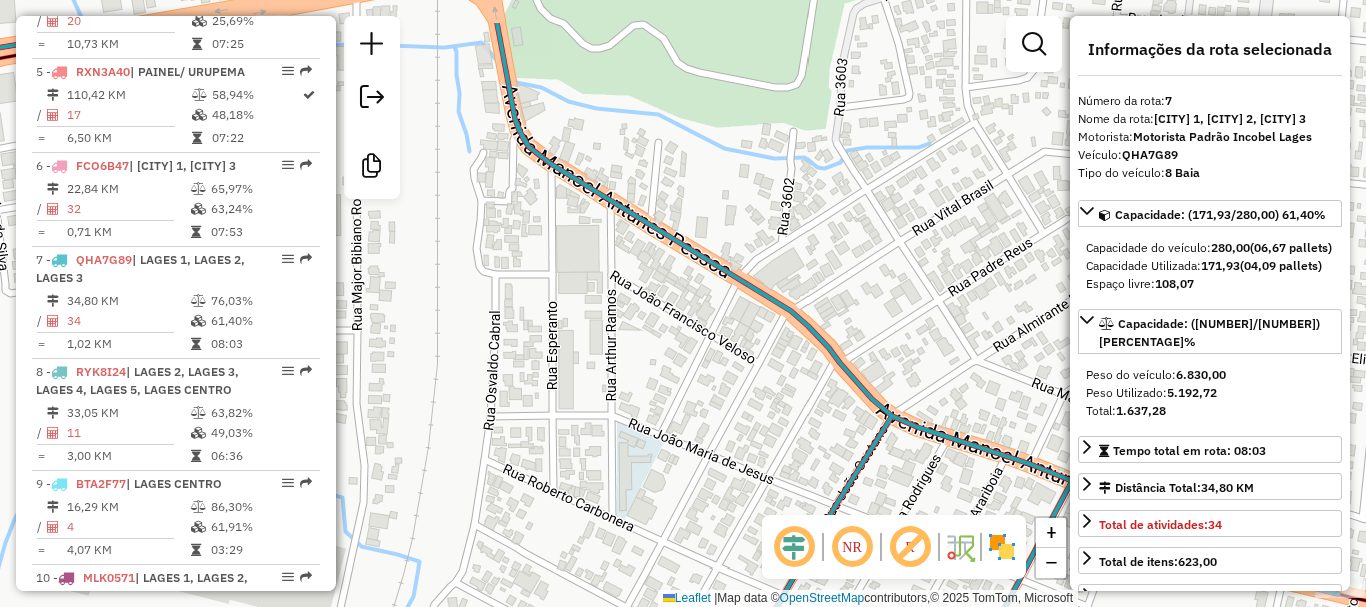 drag, startPoint x: 545, startPoint y: 456, endPoint x: 667, endPoint y: 540, distance: 148.12157 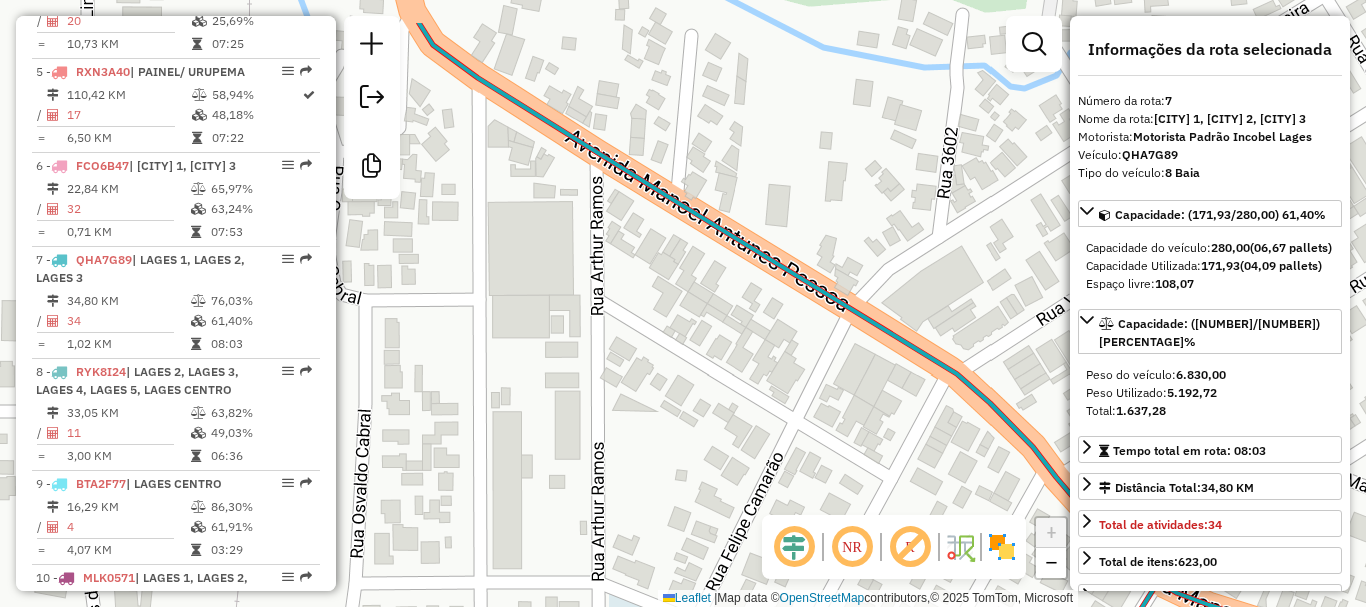 drag, startPoint x: 621, startPoint y: 265, endPoint x: 632, endPoint y: 369, distance: 104.58012 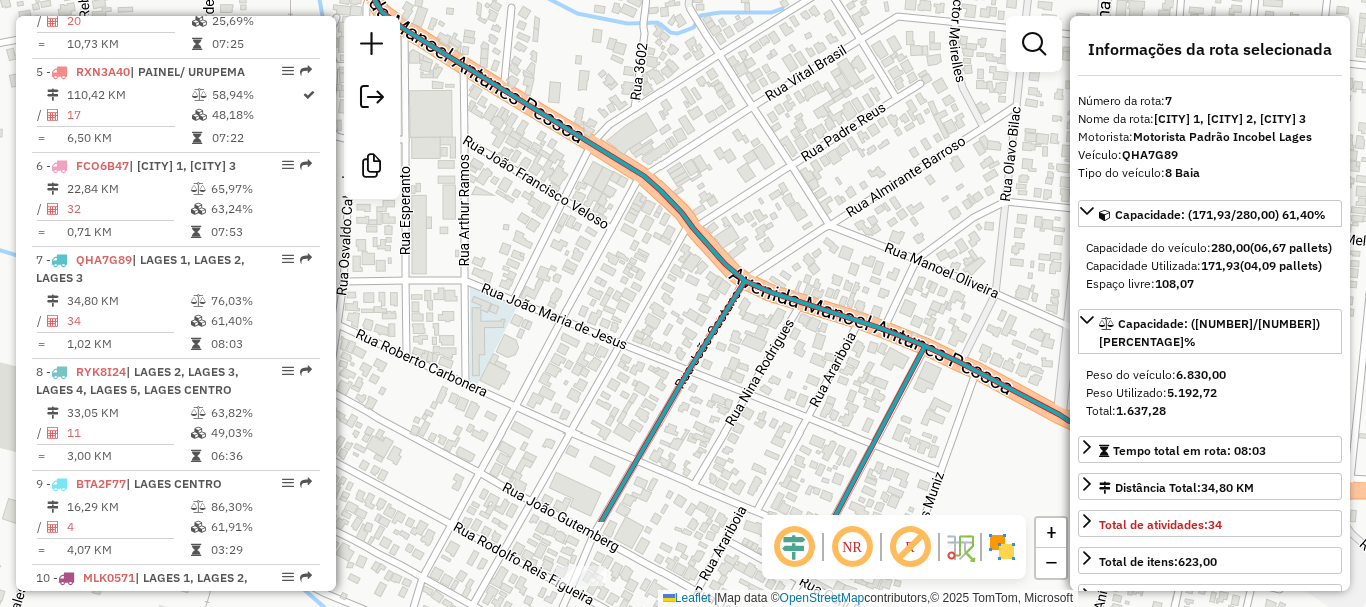 drag, startPoint x: 760, startPoint y: 426, endPoint x: 592, endPoint y: 272, distance: 227.90349 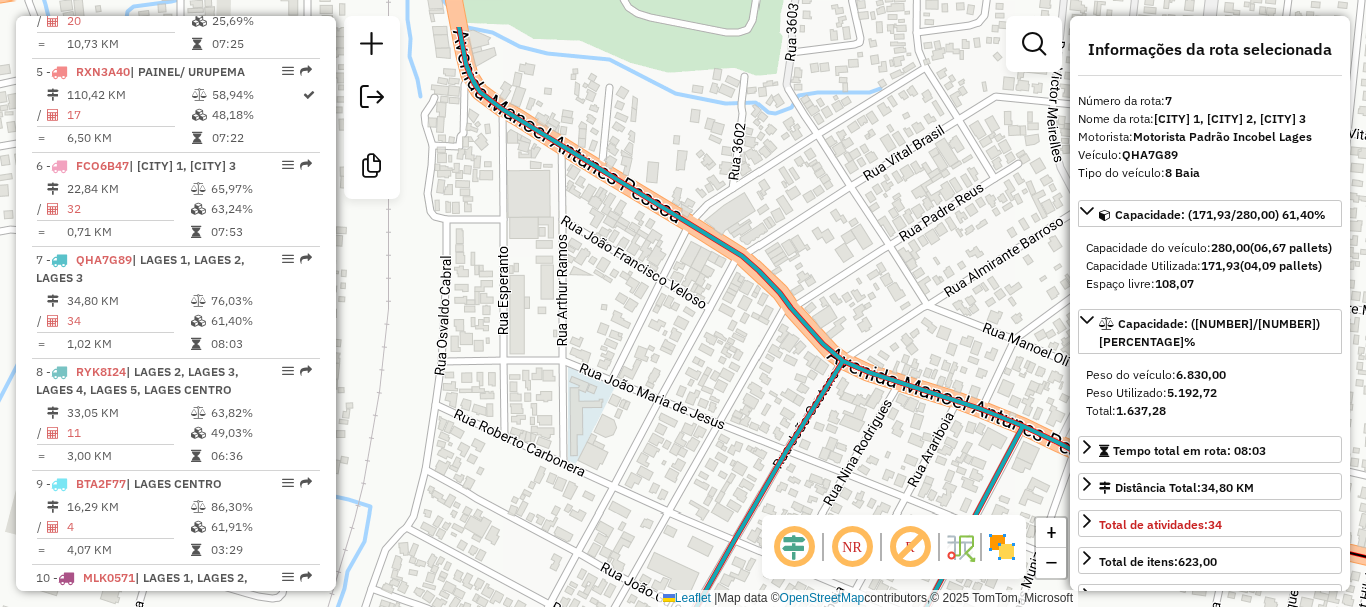 drag, startPoint x: 619, startPoint y: 316, endPoint x: 724, endPoint y: 408, distance: 139.60301 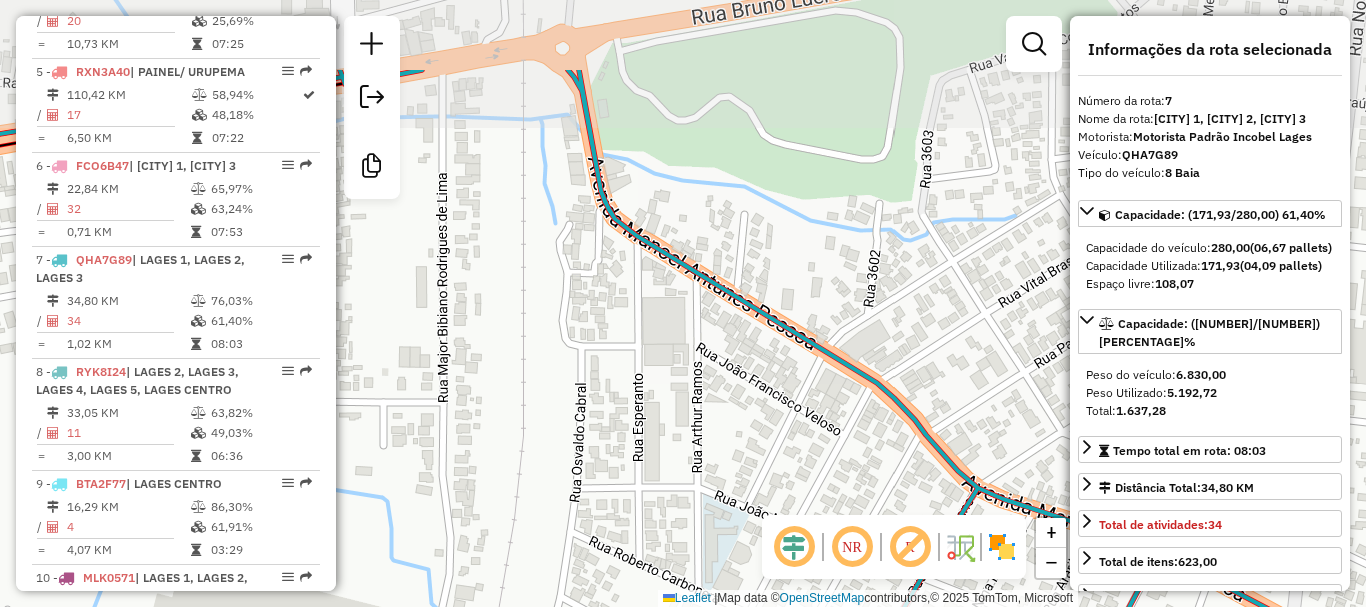 drag, startPoint x: 585, startPoint y: 352, endPoint x: 605, endPoint y: 483, distance: 132.51793 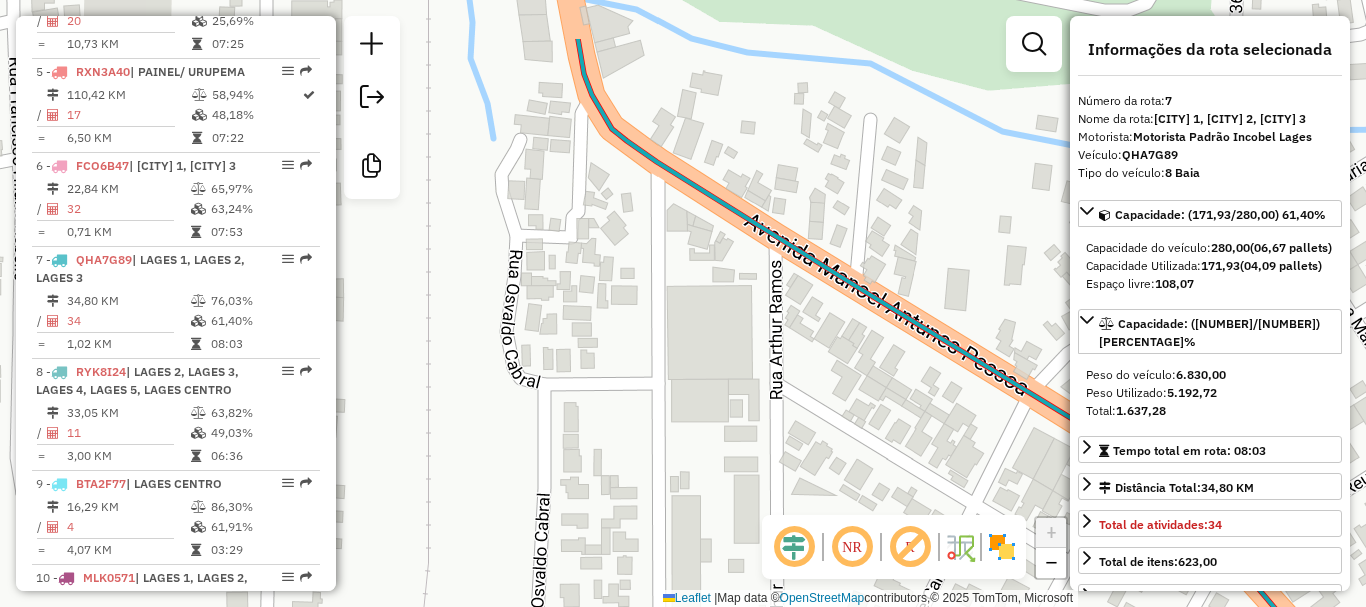 drag, startPoint x: 572, startPoint y: 257, endPoint x: 558, endPoint y: 372, distance: 115.84904 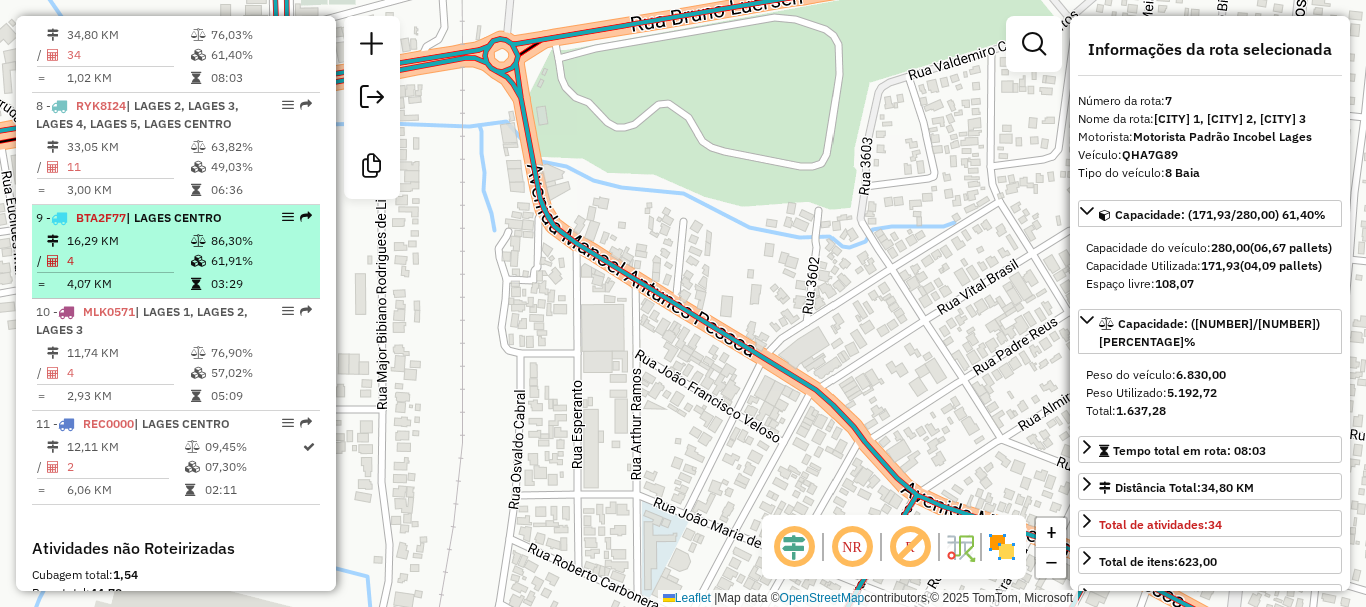 scroll, scrollTop: 1500, scrollLeft: 0, axis: vertical 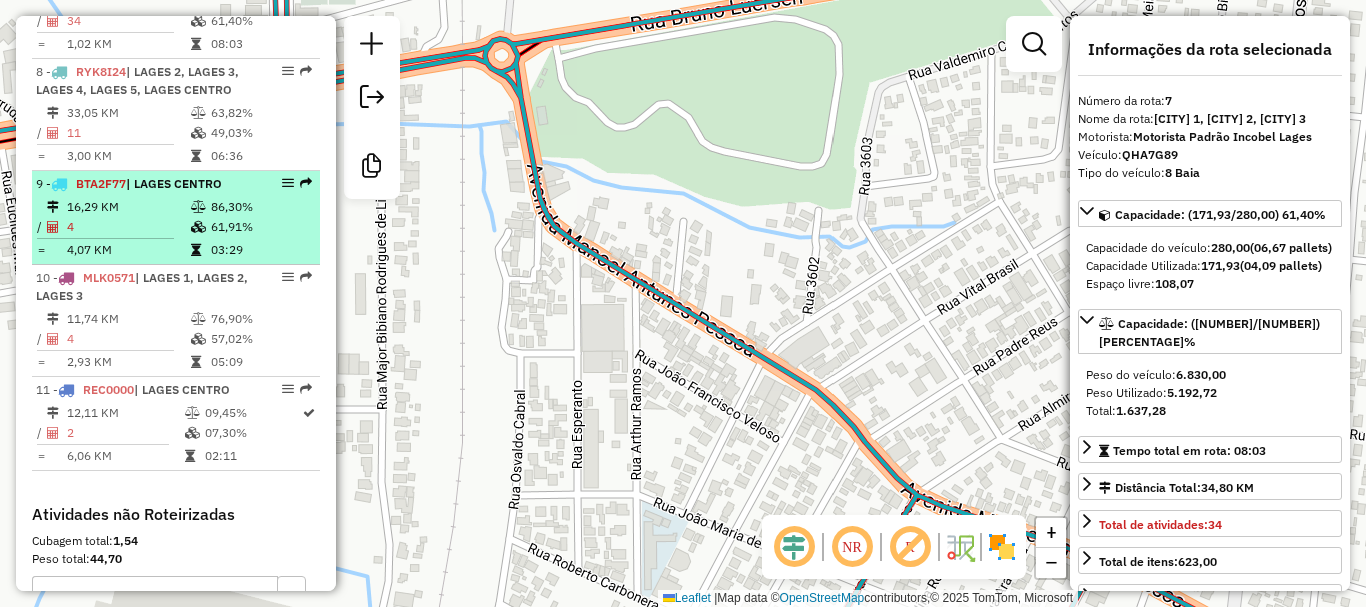 click on "[NUMBER] -     [PLATE]   | [STREET_NAME]  [NUMBER] KM   [NUMBER]%  /  [NUMBER]   [NUMBER]%     =  [NUMBER] KM   [TIME]" at bounding box center (176, 218) 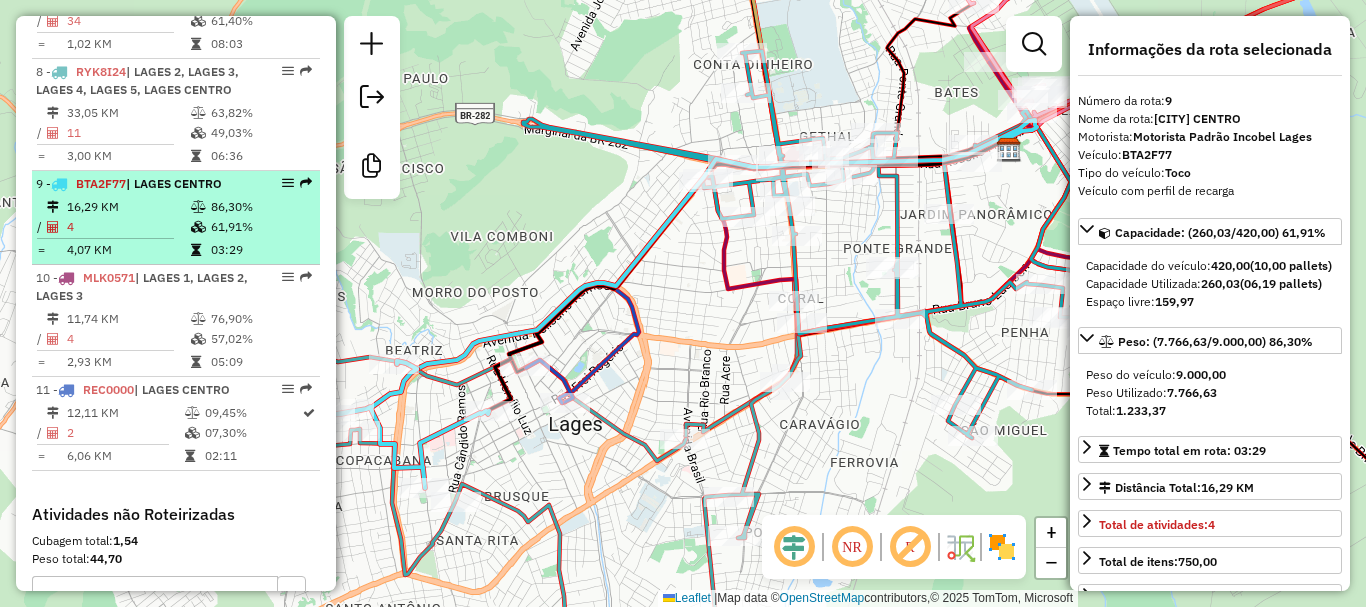 click on "16,29 KM" at bounding box center (128, 207) 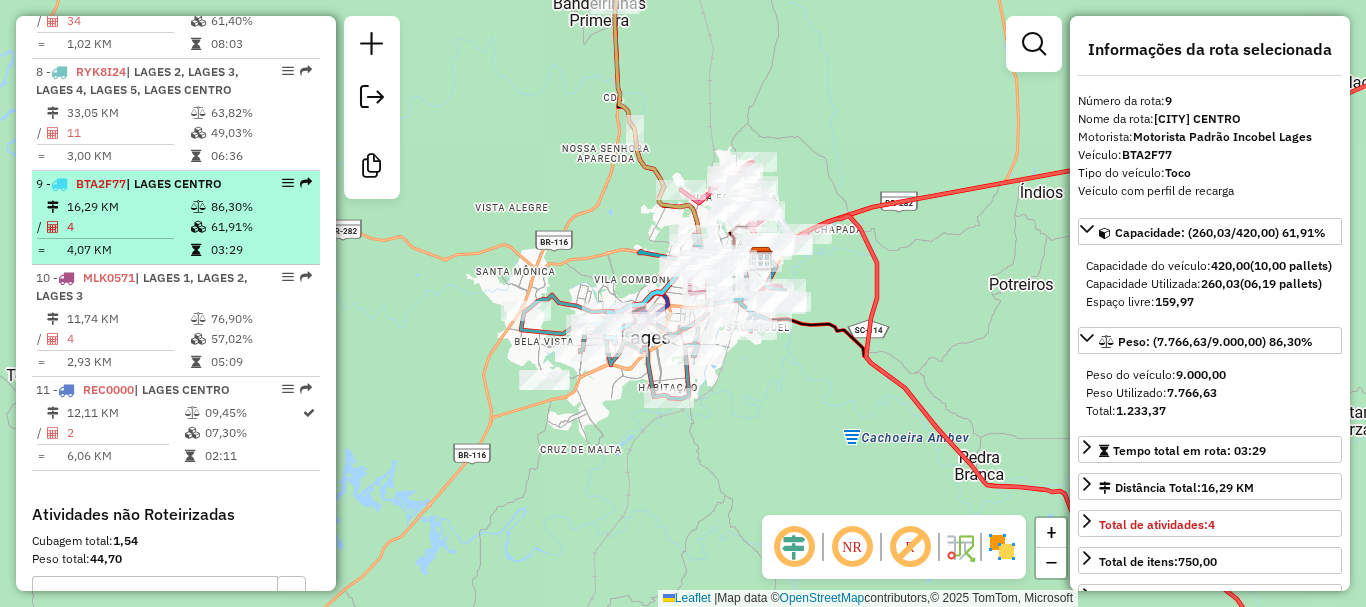 click on "16,29 KM" at bounding box center [128, 207] 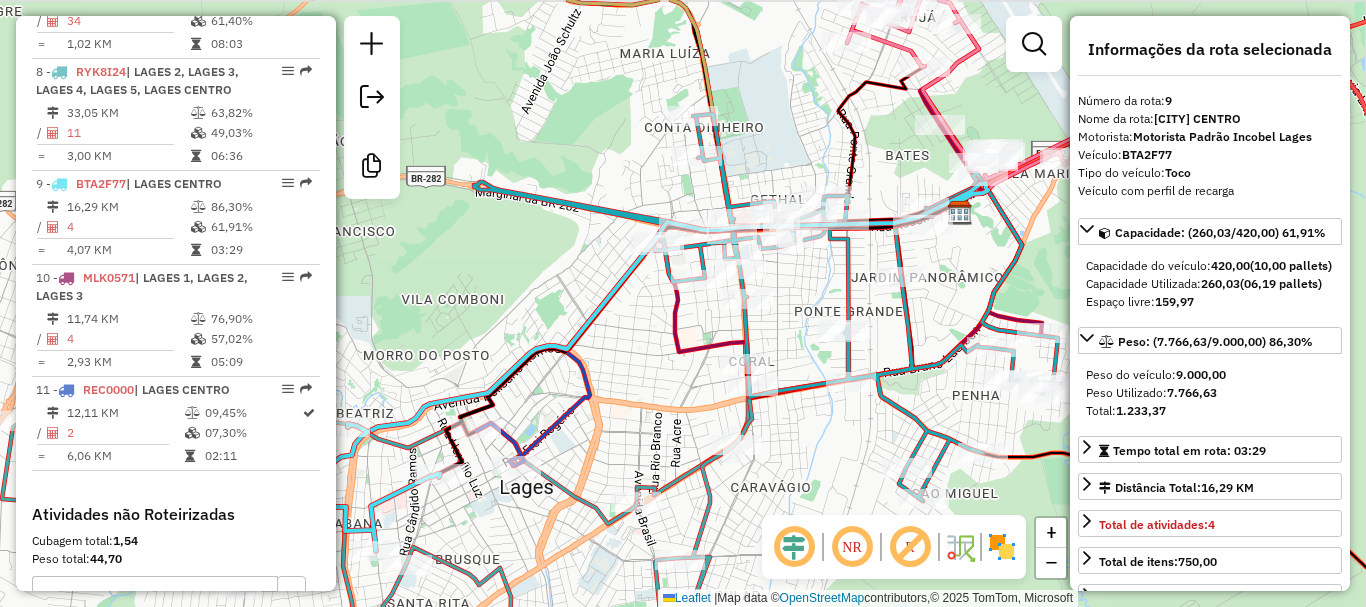 drag, startPoint x: 696, startPoint y: 320, endPoint x: 672, endPoint y: 371, distance: 56.364883 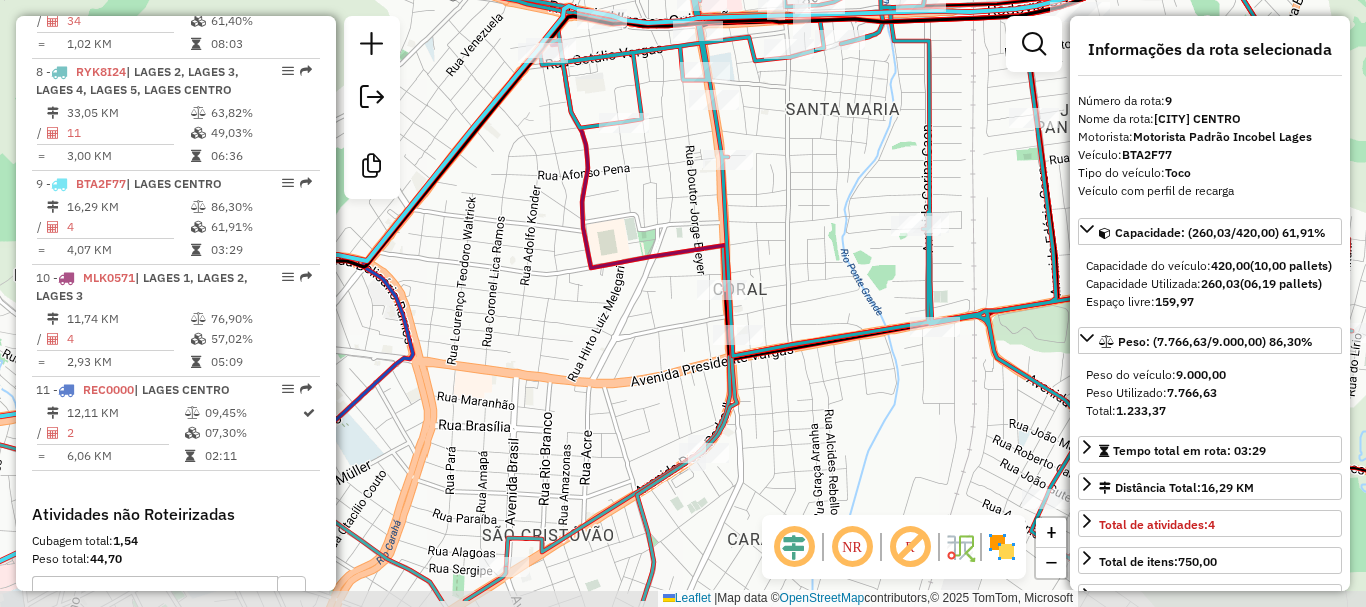 drag, startPoint x: 713, startPoint y: 410, endPoint x: 646, endPoint y: 347, distance: 91.967384 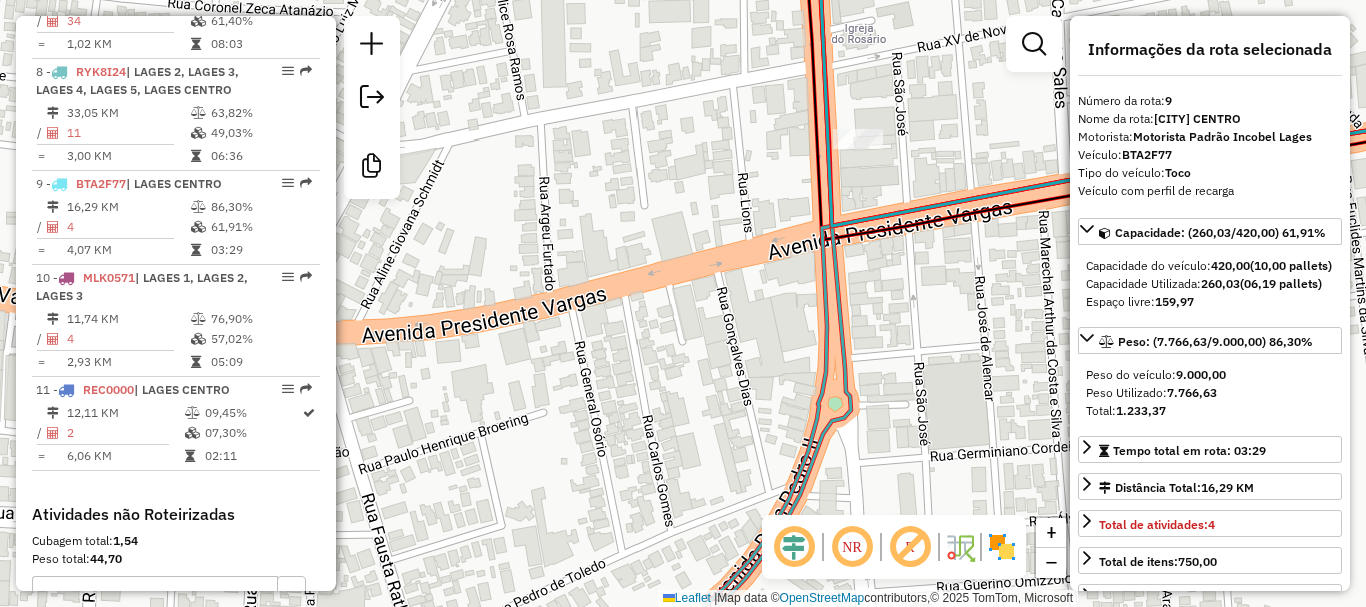 drag, startPoint x: 648, startPoint y: 382, endPoint x: 604, endPoint y: 324, distance: 72.8011 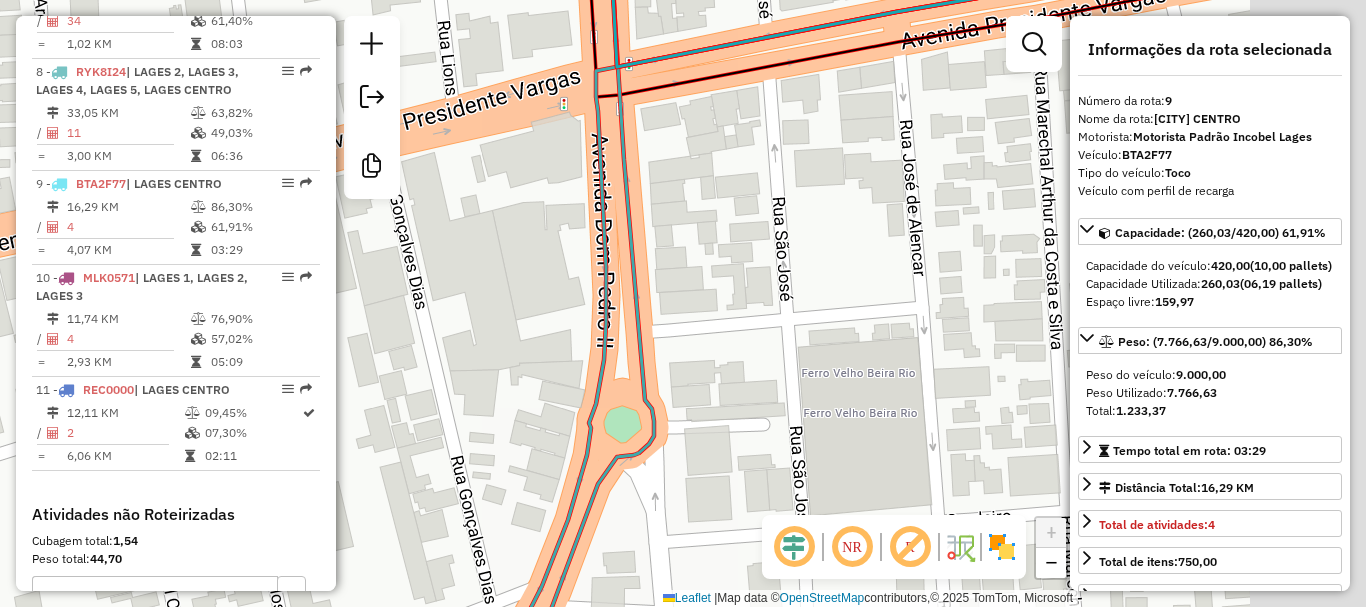 drag, startPoint x: 880, startPoint y: 335, endPoint x: 739, endPoint y: 355, distance: 142.41138 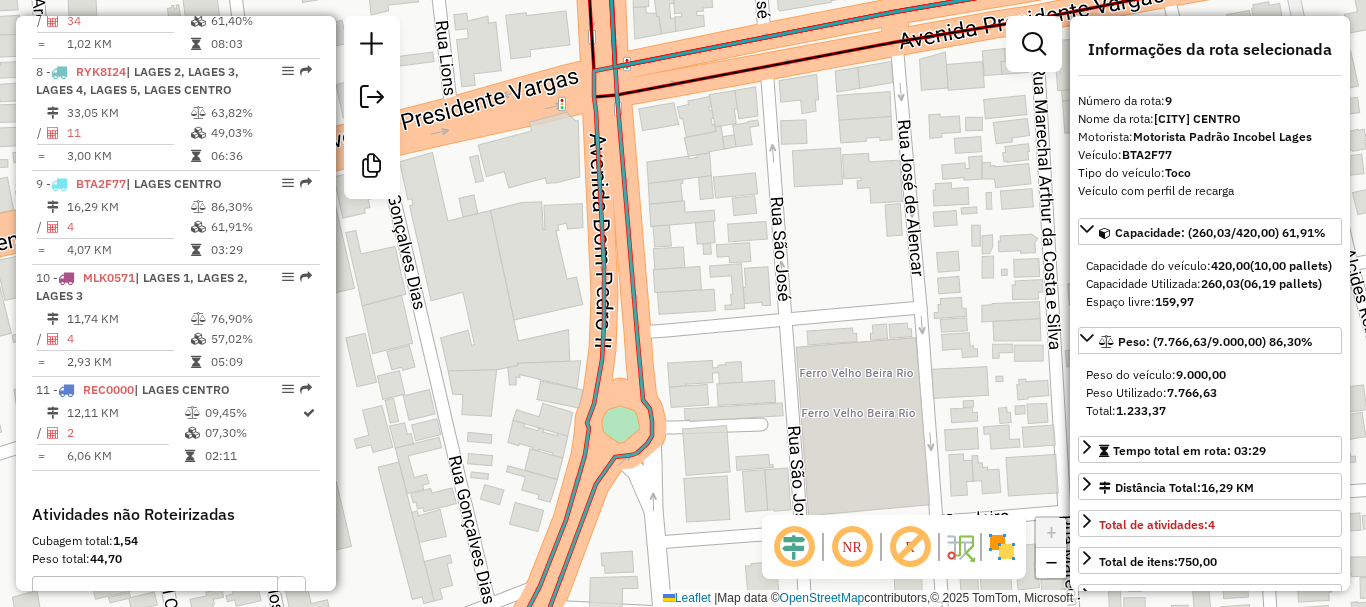 click on "Janela de atendimento Grade de atendimento Capacidade Transportadoras Veículos Cliente Pedidos  Rotas Selecione os dias de semana para filtrar as janelas de atendimento  Seg   Ter   Qua   Qui   Sex   Sáb   Dom  Informe o período da janela de atendimento: De: Até:  Filtrar exatamente a janela do cliente  Considerar janela de atendimento padrão  Selecione os dias de semana para filtrar as grades de atendimento  Seg   Ter   Qua   Qui   Sex   Sáb   Dom   Considerar clientes sem dia de atendimento cadastrado  Clientes fora do dia de atendimento selecionado Filtrar as atividades entre os valores definidos abaixo:  Peso mínimo:   Peso máximo:   Cubagem mínima:   Cubagem máxima:   De:   Até:  Filtrar as atividades entre o tempo de atendimento definido abaixo:  De:   Até:   Considerar capacidade total dos clientes não roteirizados Transportadora: Selecione um ou mais itens Tipo de veículo: Selecione um ou mais itens Veículo: Selecione um ou mais itens Motorista: Selecione um ou mais itens Nome: Rótulo:" 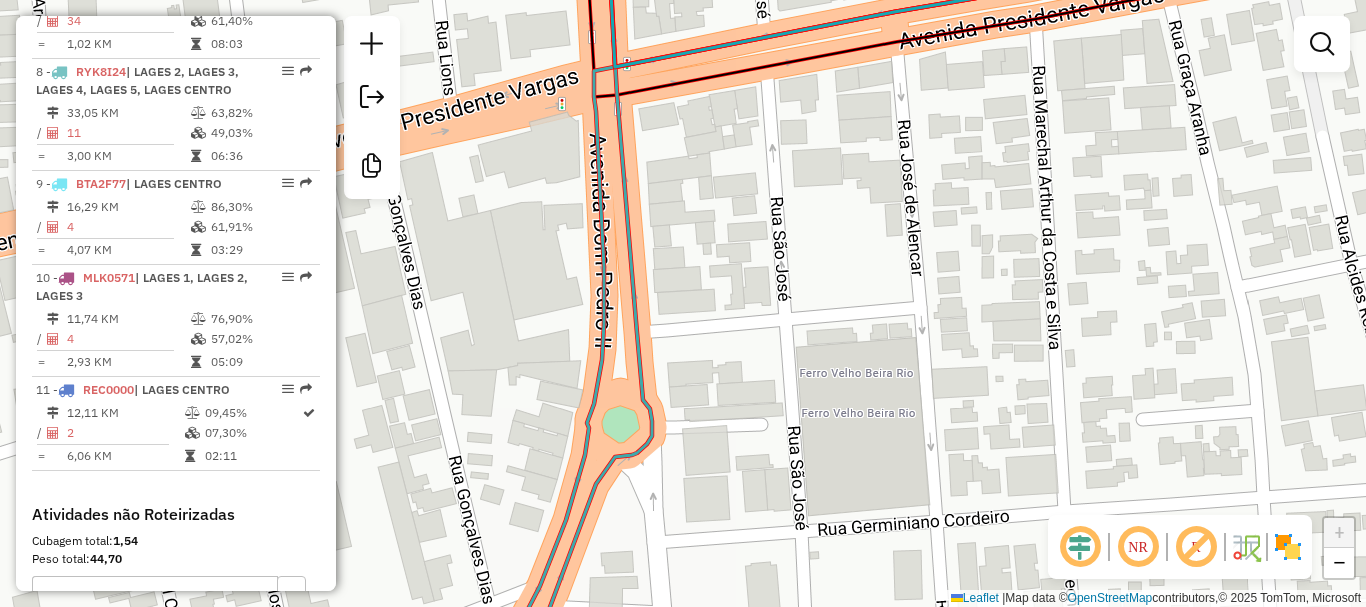 click on "Janela de atendimento Grade de atendimento Capacidade Transportadoras Veículos Cliente Pedidos  Rotas Selecione os dias de semana para filtrar as janelas de atendimento  Seg   Ter   Qua   Qui   Sex   Sáb   Dom  Informe o período da janela de atendimento: De: Até:  Filtrar exatamente a janela do cliente  Considerar janela de atendimento padrão  Selecione os dias de semana para filtrar as grades de atendimento  Seg   Ter   Qua   Qui   Sex   Sáb   Dom   Considerar clientes sem dia de atendimento cadastrado  Clientes fora do dia de atendimento selecionado Filtrar as atividades entre os valores definidos abaixo:  Peso mínimo:   Peso máximo:   Cubagem mínima:   Cubagem máxima:   De:   Até:  Filtrar as atividades entre o tempo de atendimento definido abaixo:  De:   Até:   Considerar capacidade total dos clientes não roteirizados Transportadora: Selecione um ou mais itens Tipo de veículo: Selecione um ou mais itens Veículo: Selecione um ou mais itens Motorista: Selecione um ou mais itens Nome: Rótulo:" 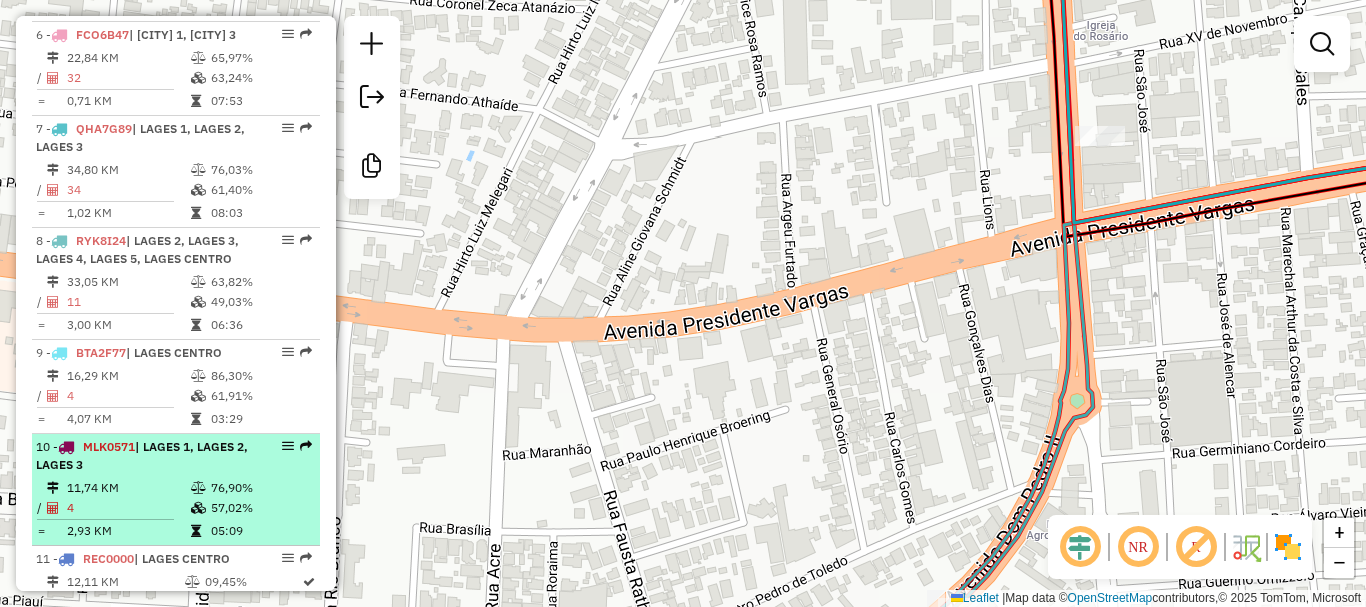 scroll, scrollTop: 1300, scrollLeft: 0, axis: vertical 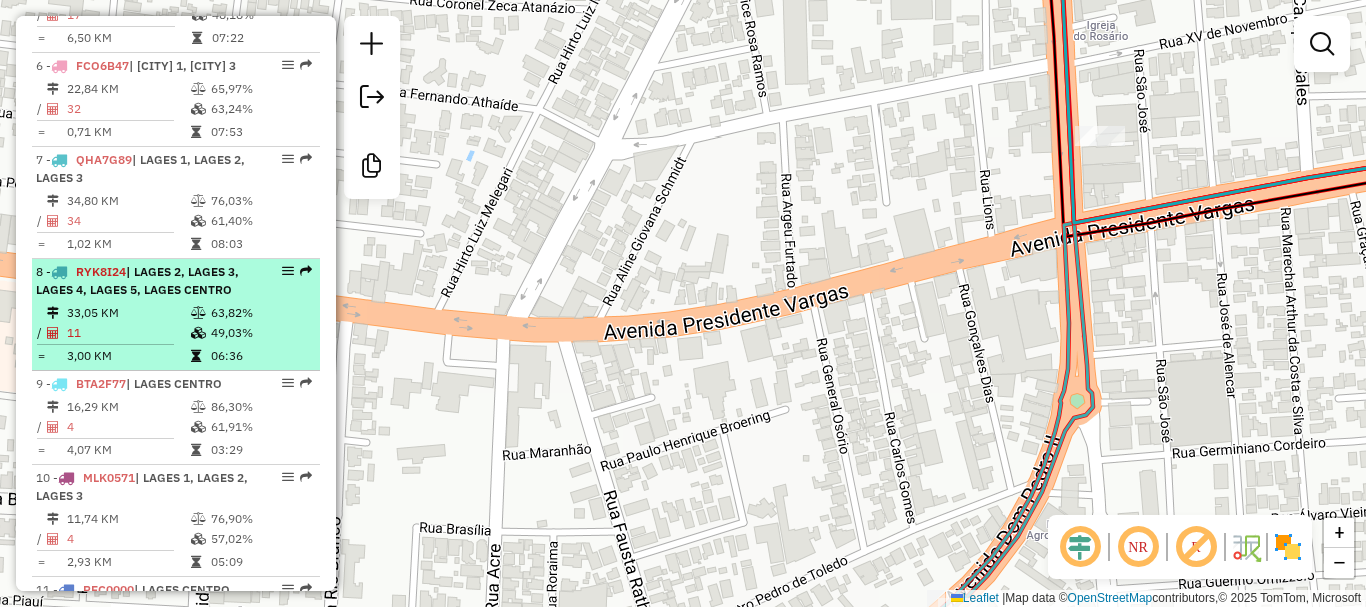 click on "| LAGES 2, LAGES 3, LAGES 4, LAGES 5, LAGES CENTRO" at bounding box center (137, 280) 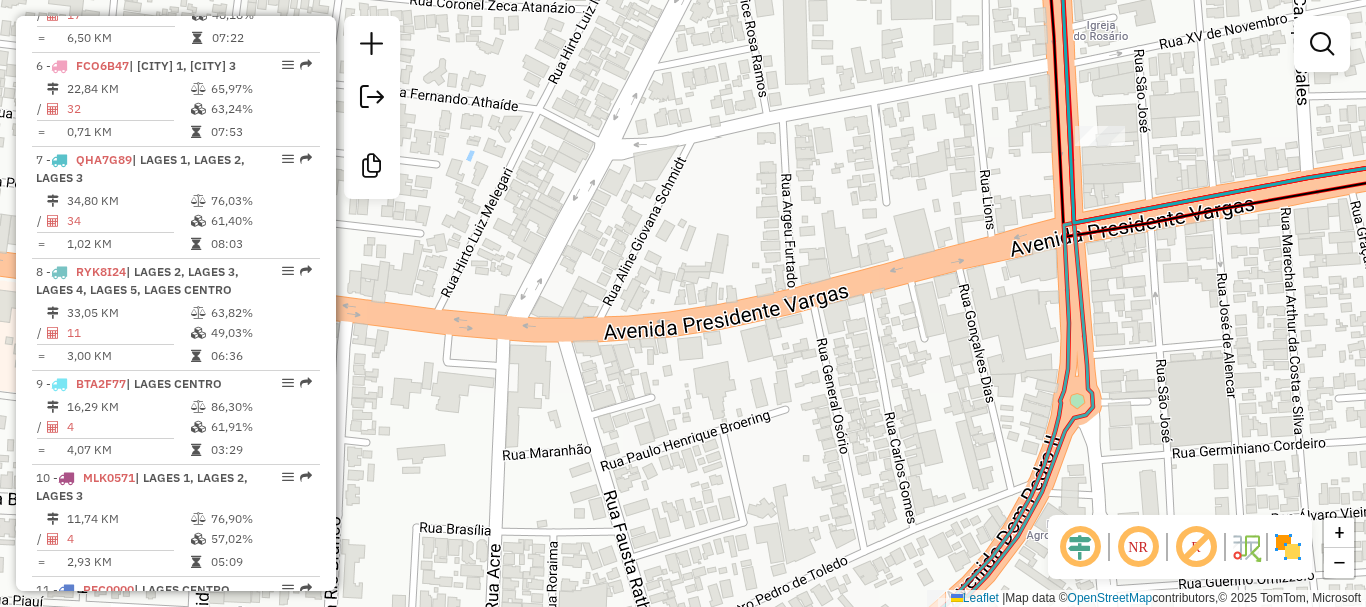 select on "**********" 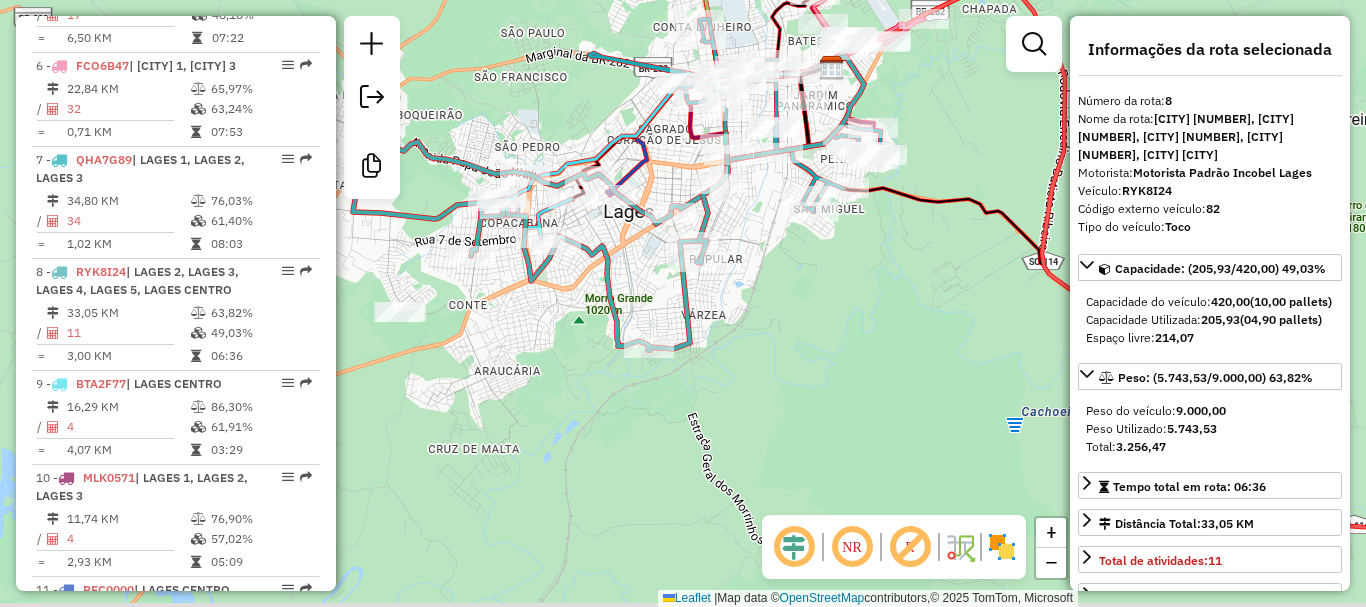 drag, startPoint x: 670, startPoint y: 479, endPoint x: 615, endPoint y: 361, distance: 130.18832 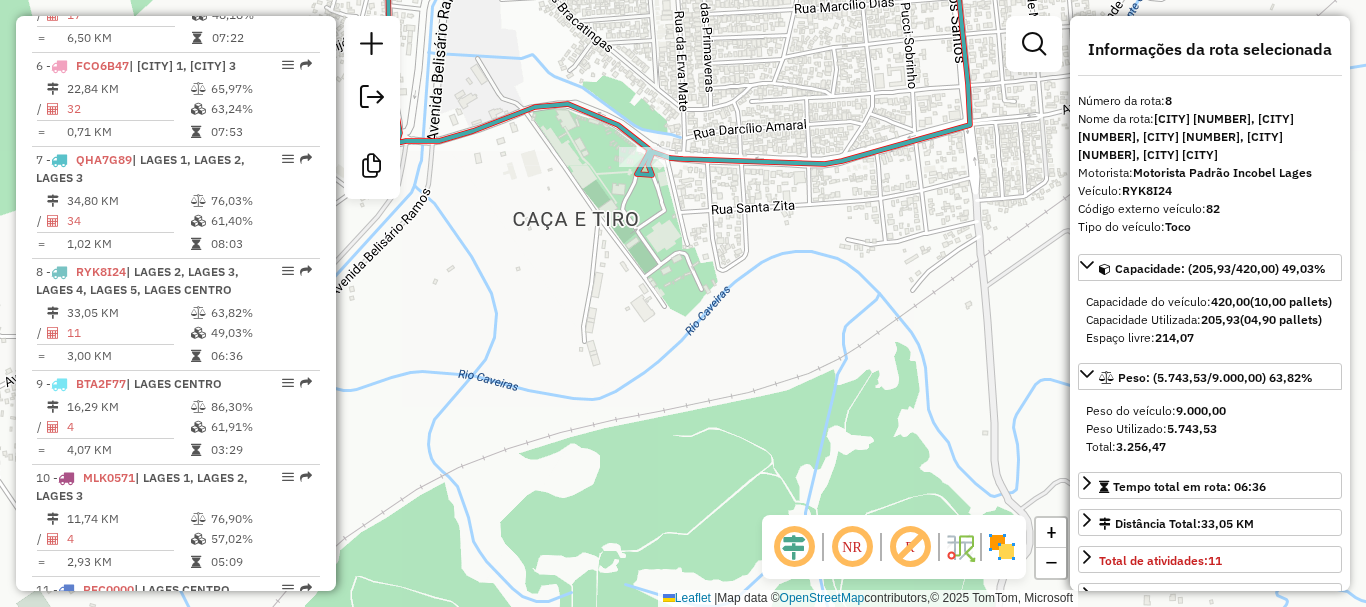drag, startPoint x: 742, startPoint y: 491, endPoint x: 662, endPoint y: 345, distance: 166.48123 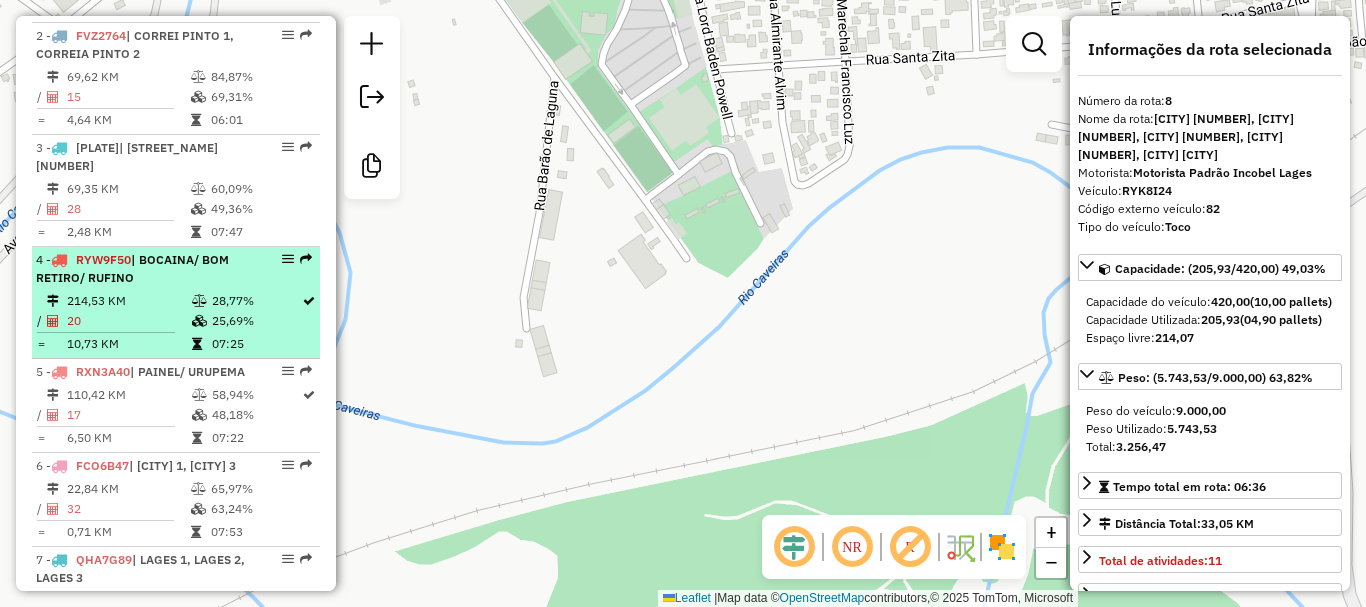 scroll, scrollTop: 800, scrollLeft: 0, axis: vertical 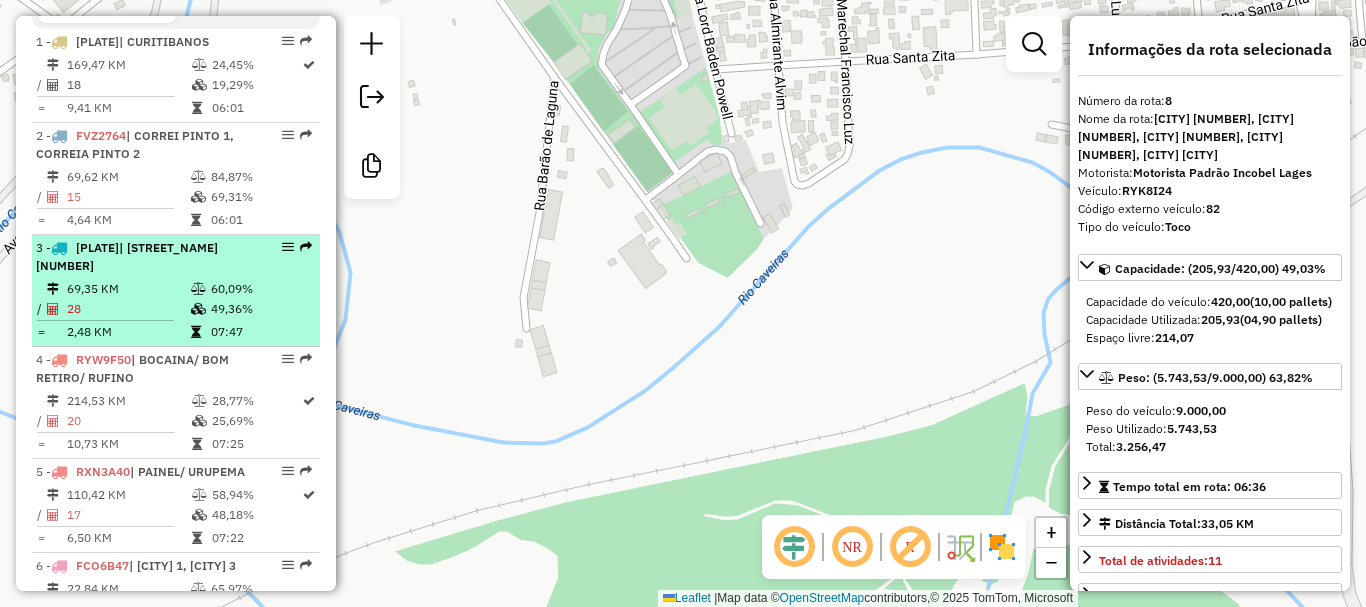 click on "[NUMBER] -     [PLATE]   | [STREET_NAME] [NUMBER]" at bounding box center [142, 257] 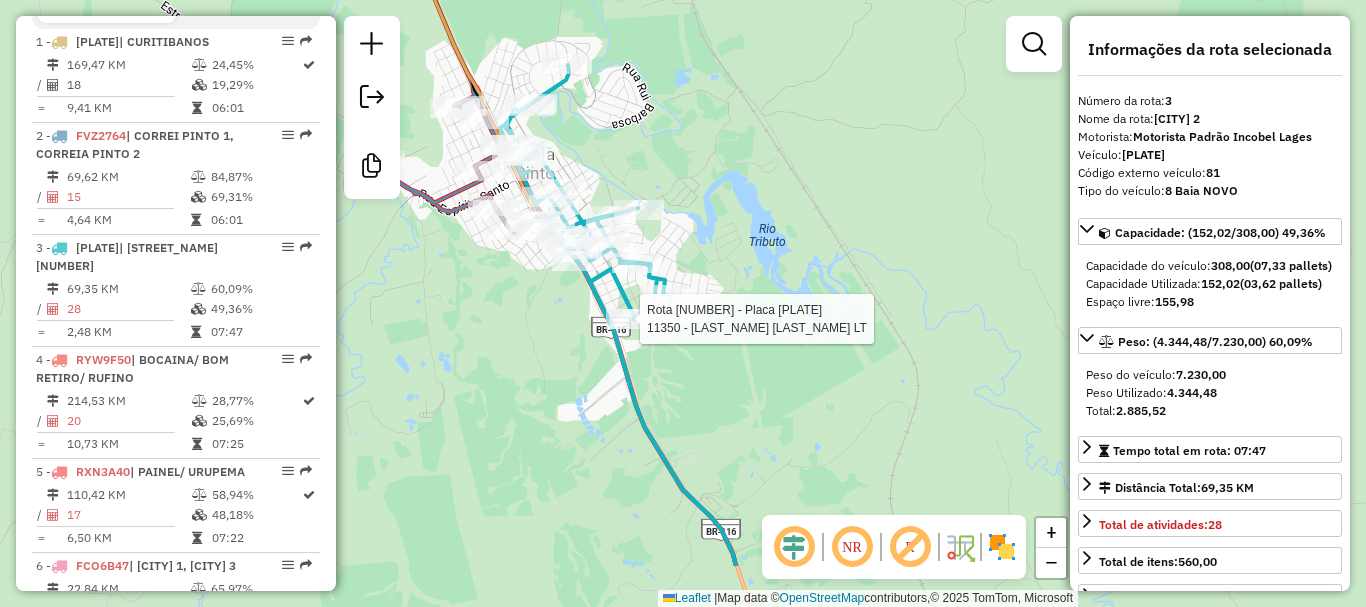 drag, startPoint x: 567, startPoint y: 424, endPoint x: 565, endPoint y: 355, distance: 69.02898 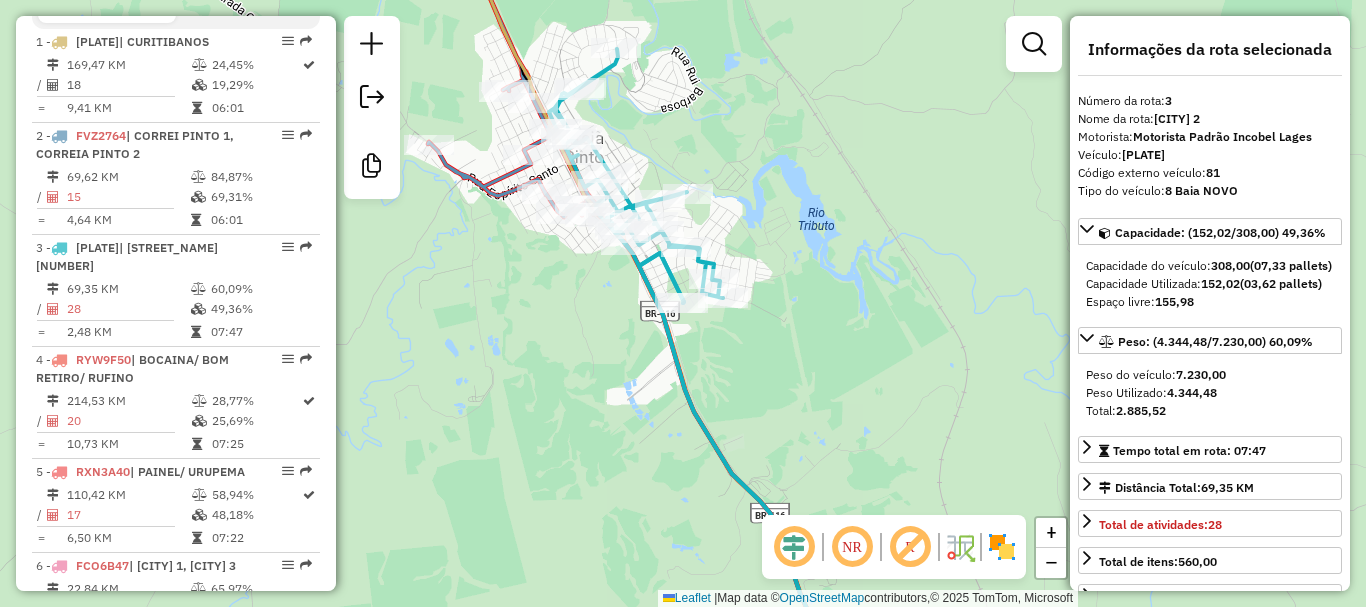 drag, startPoint x: 728, startPoint y: 408, endPoint x: 695, endPoint y: 452, distance: 55 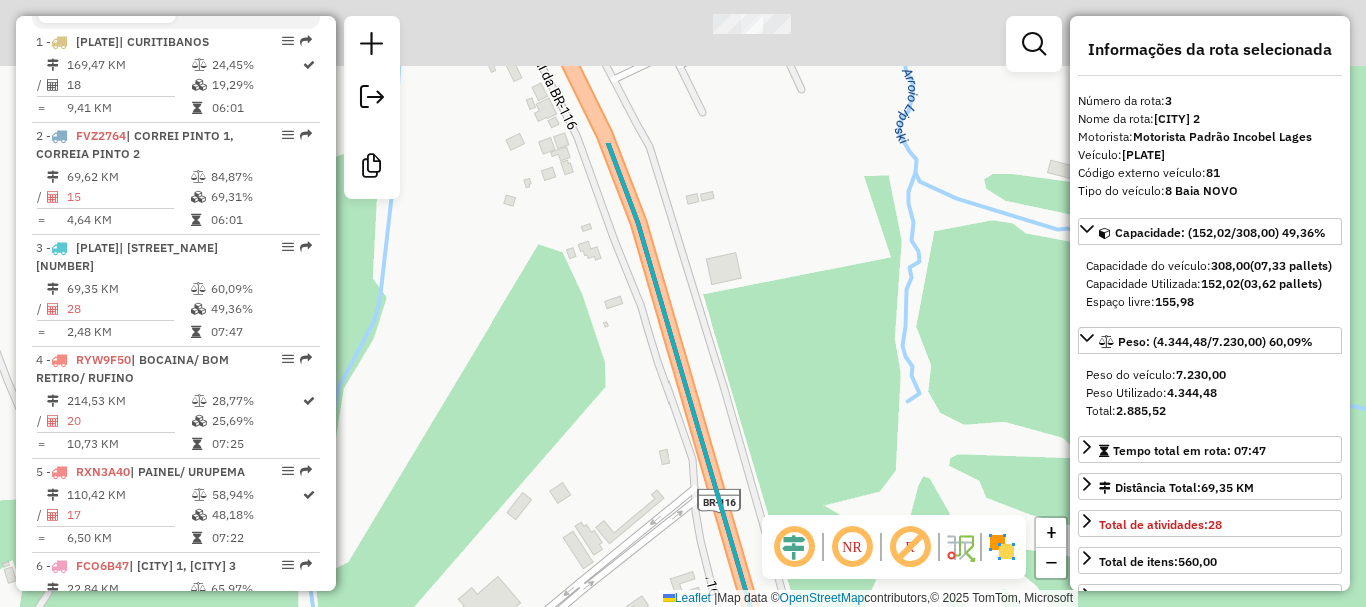 drag, startPoint x: 629, startPoint y: 229, endPoint x: 638, endPoint y: 409, distance: 180.22485 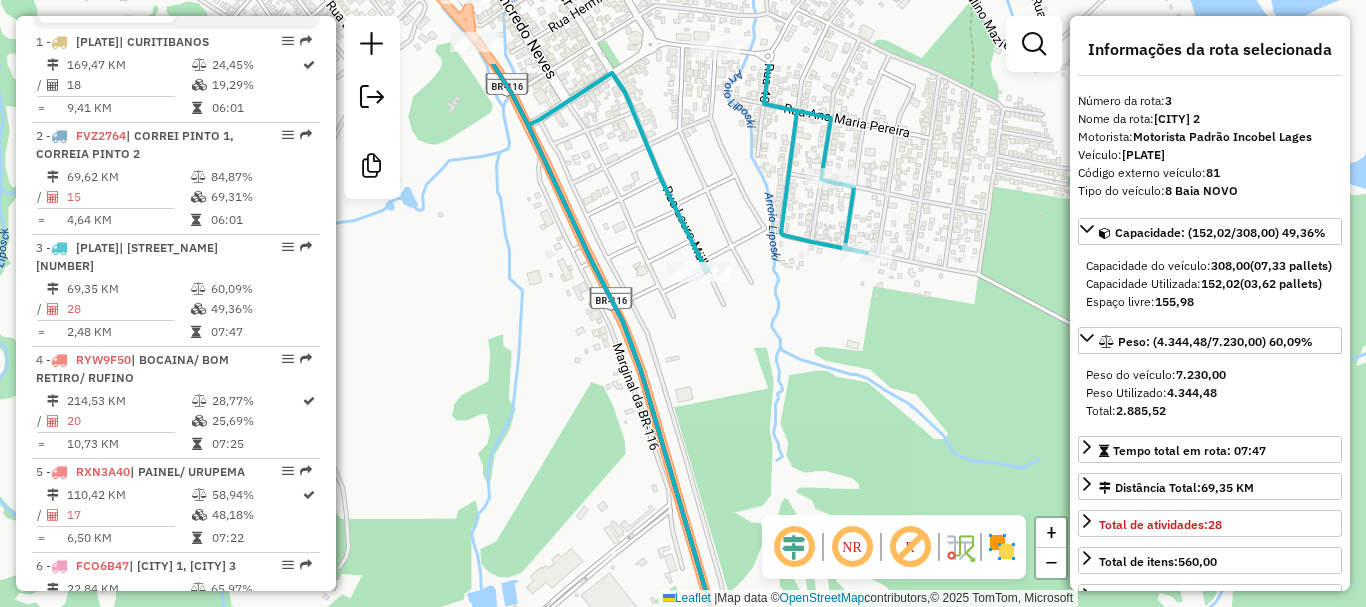 drag, startPoint x: 555, startPoint y: 227, endPoint x: 615, endPoint y: 365, distance: 150.47923 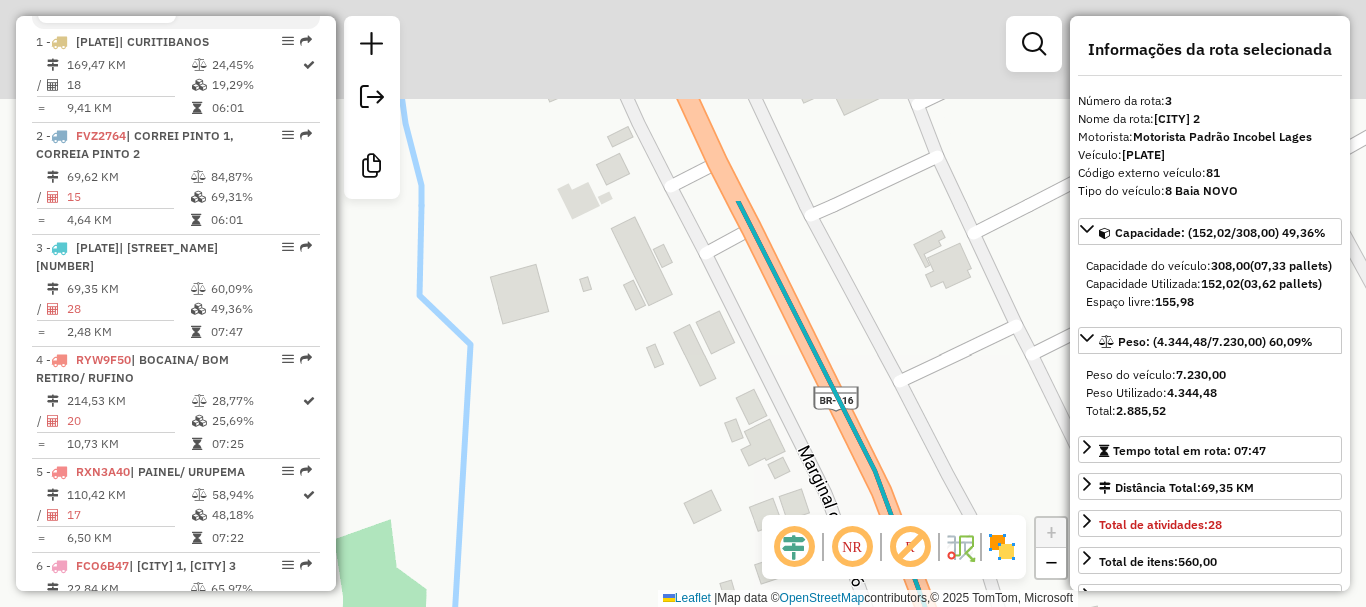 drag, startPoint x: 593, startPoint y: 344, endPoint x: 591, endPoint y: 504, distance: 160.0125 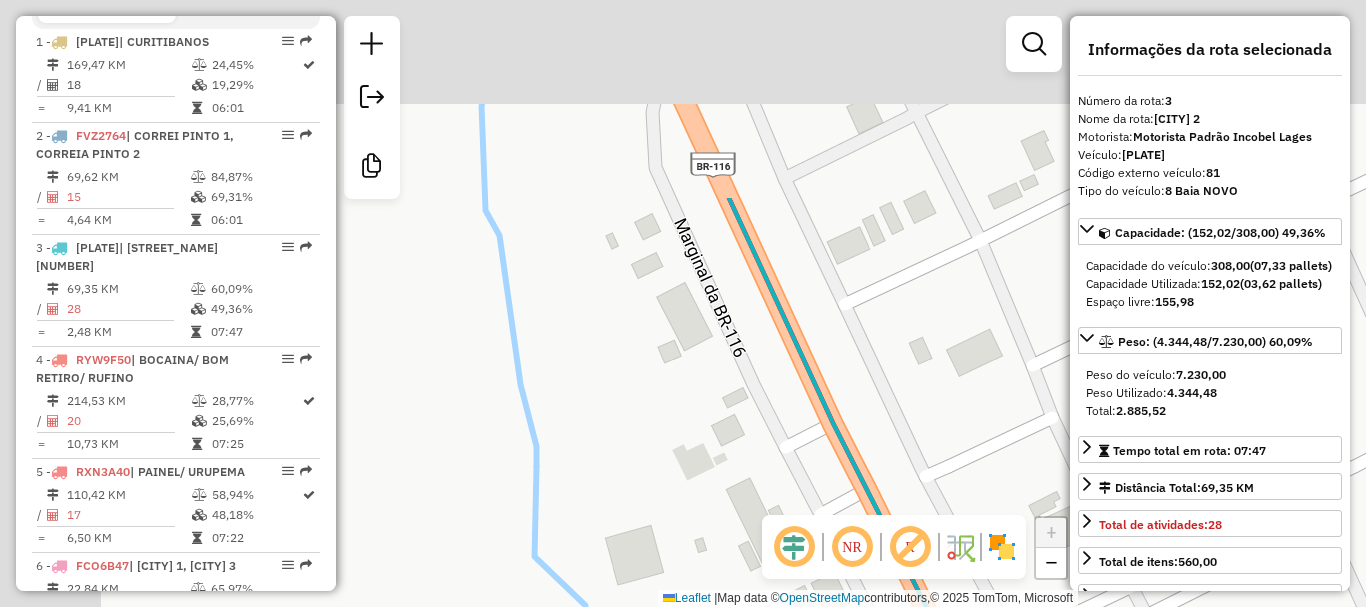 drag, startPoint x: 551, startPoint y: 370, endPoint x: 601, endPoint y: 457, distance: 100.344406 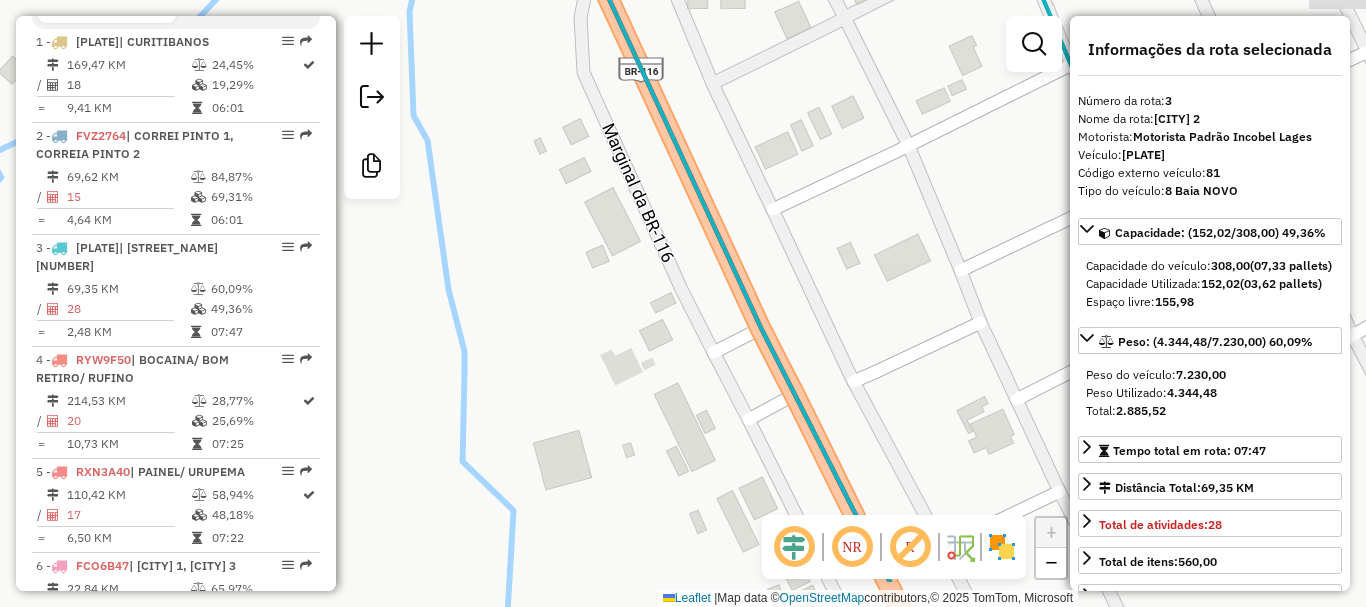 drag, startPoint x: 600, startPoint y: 453, endPoint x: 509, endPoint y: 316, distance: 164.46884 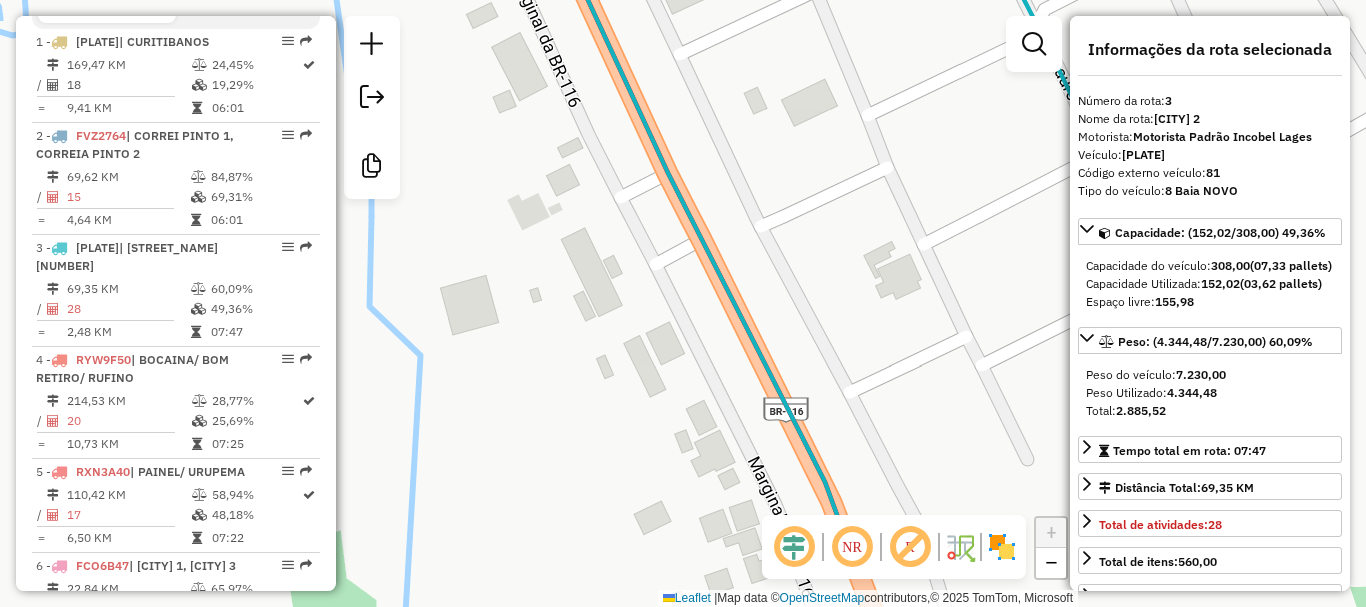 drag, startPoint x: 538, startPoint y: 367, endPoint x: 500, endPoint y: 302, distance: 75.29276 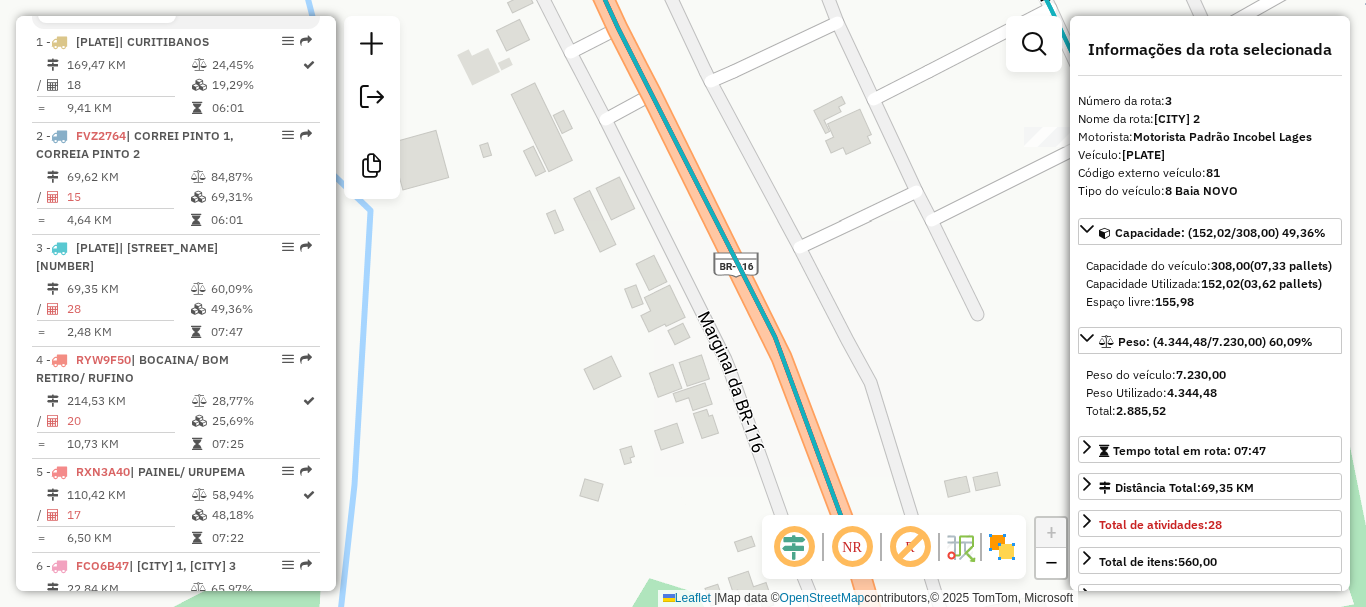 drag, startPoint x: 568, startPoint y: 416, endPoint x: 523, endPoint y: 195, distance: 225.53491 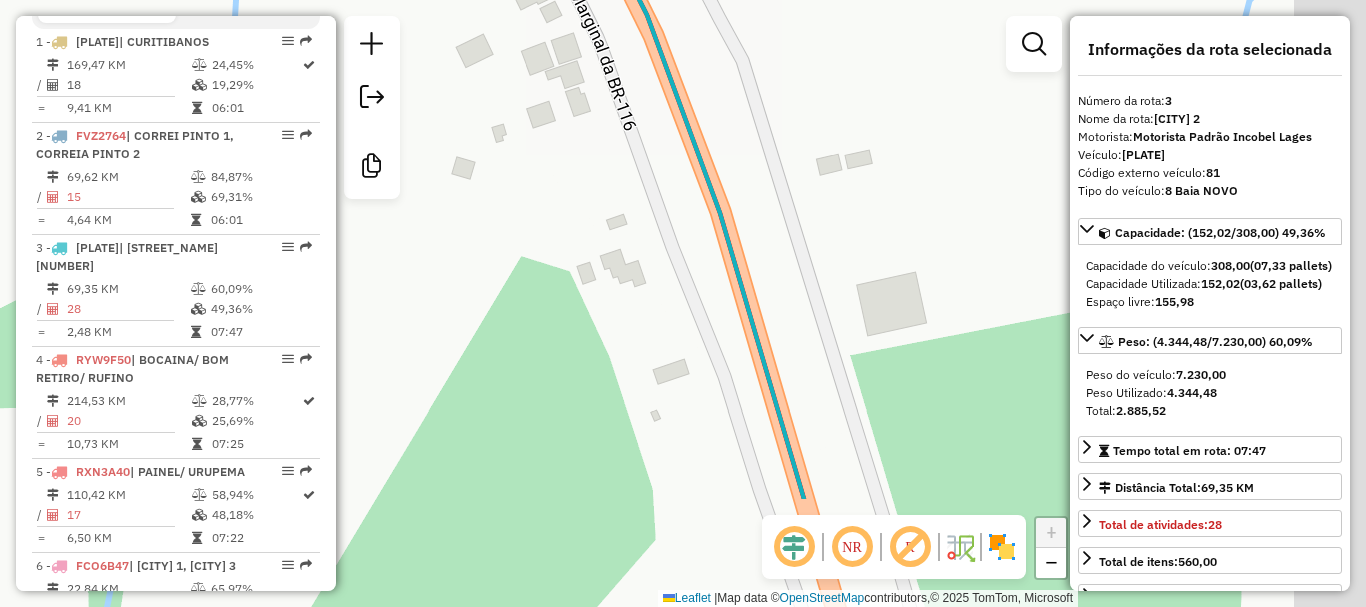 drag, startPoint x: 684, startPoint y: 391, endPoint x: 599, endPoint y: 235, distance: 177.65416 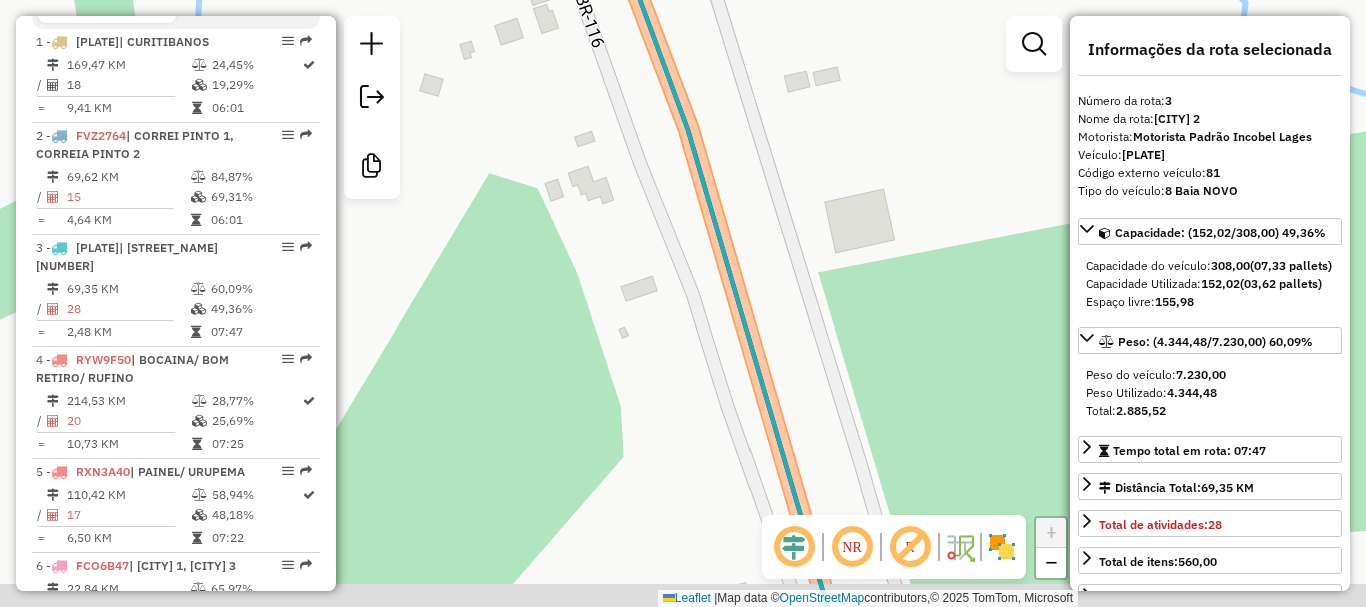 drag, startPoint x: 608, startPoint y: 172, endPoint x: 597, endPoint y: 123, distance: 50.219517 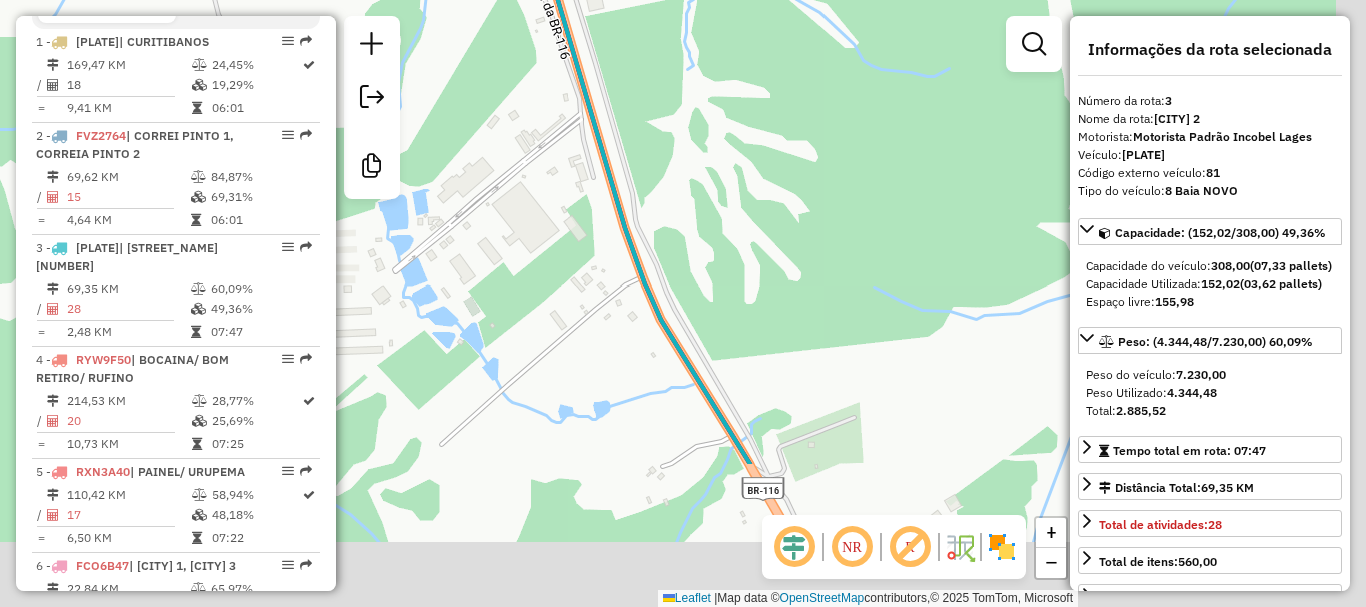 drag, startPoint x: 709, startPoint y: 389, endPoint x: 604, endPoint y: 164, distance: 248.29417 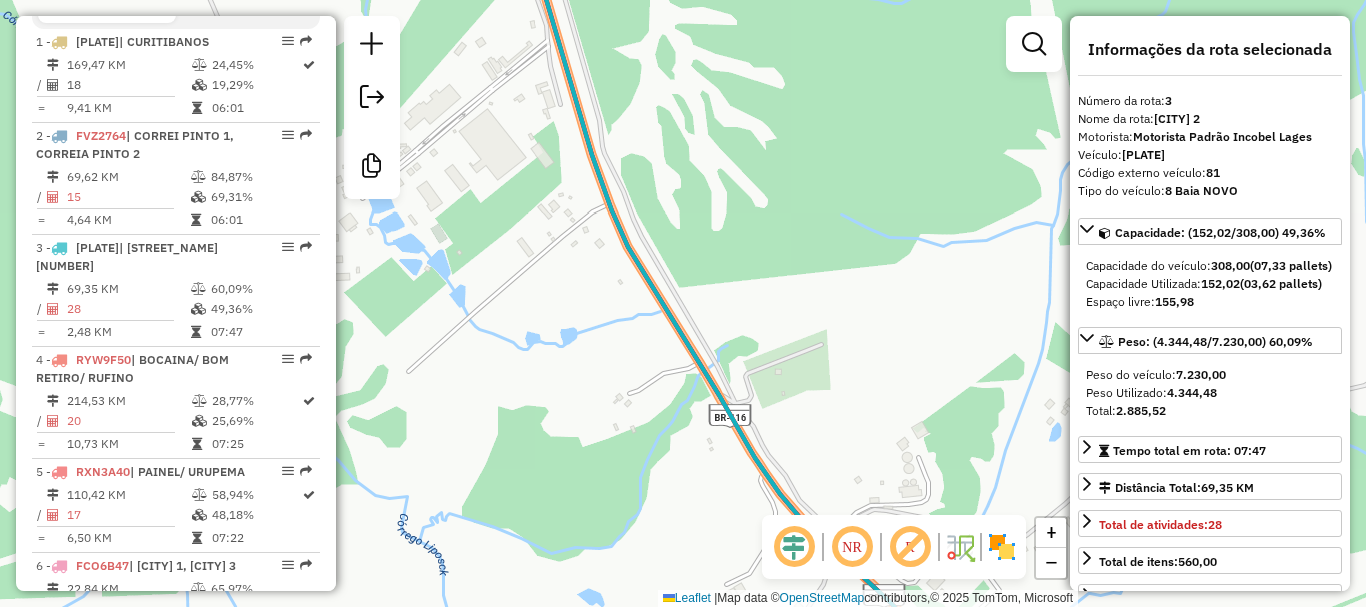 drag, startPoint x: 690, startPoint y: 317, endPoint x: 602, endPoint y: 131, distance: 205.76686 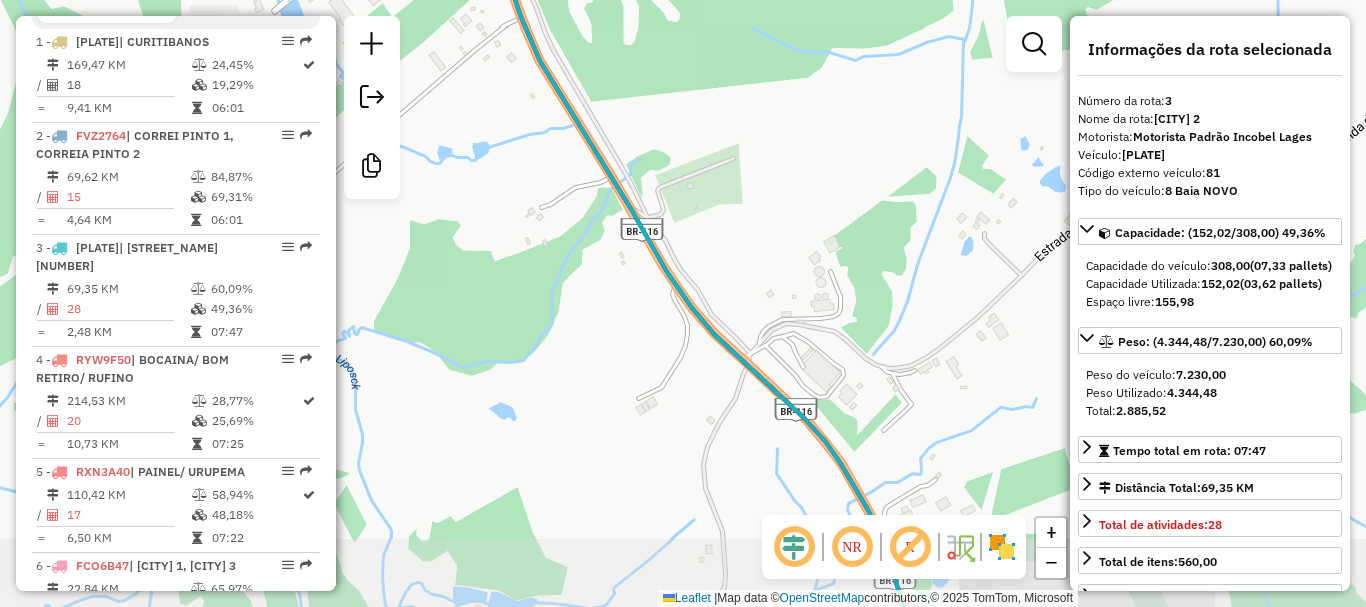 drag, startPoint x: 749, startPoint y: 424, endPoint x: 518, endPoint y: 56, distance: 434.49396 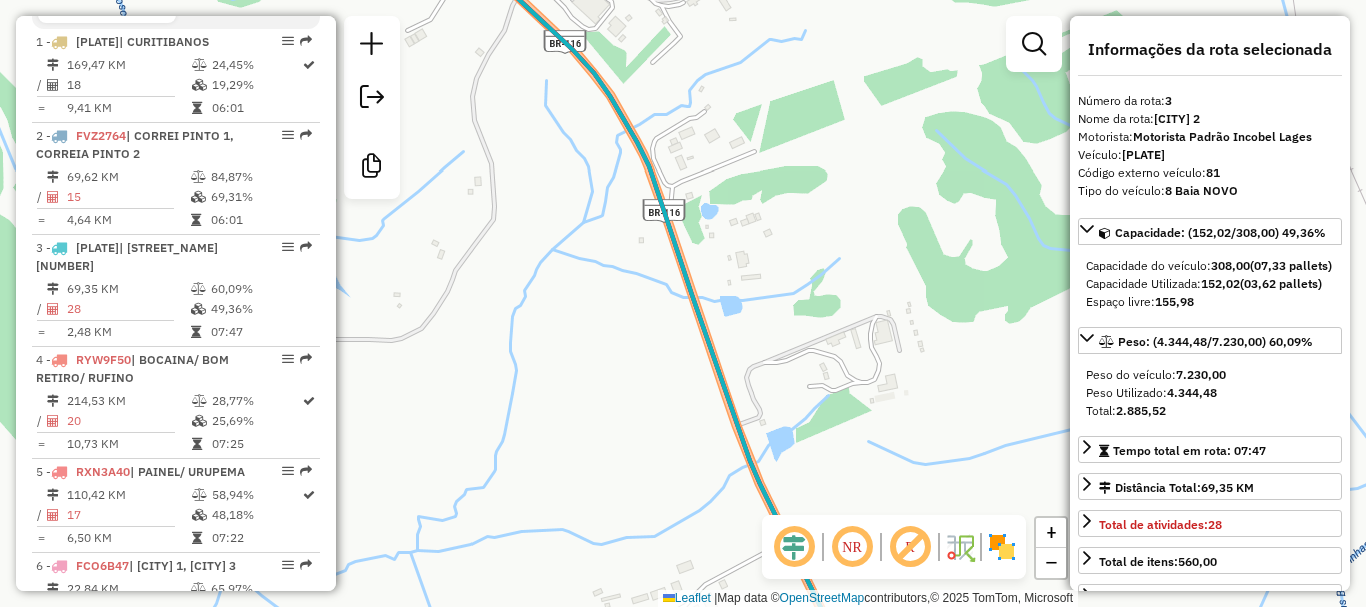 drag, startPoint x: 642, startPoint y: 222, endPoint x: 561, endPoint y: 70, distance: 172.2353 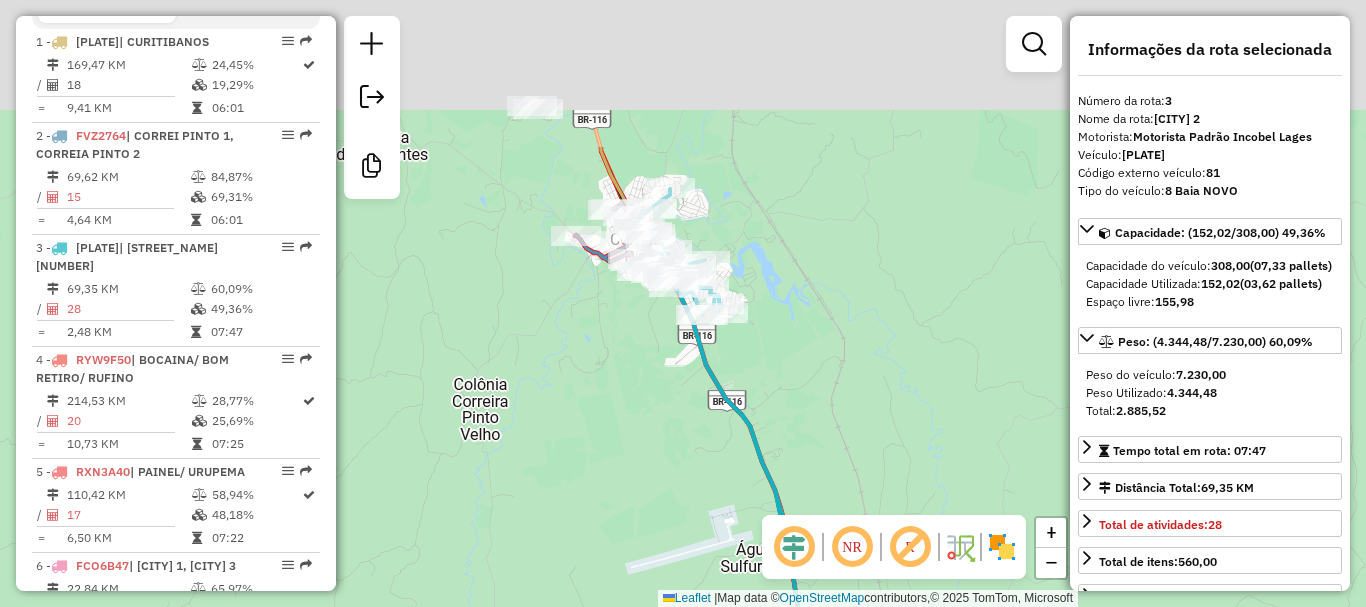 drag, startPoint x: 635, startPoint y: 231, endPoint x: 704, endPoint y: 439, distance: 219.14607 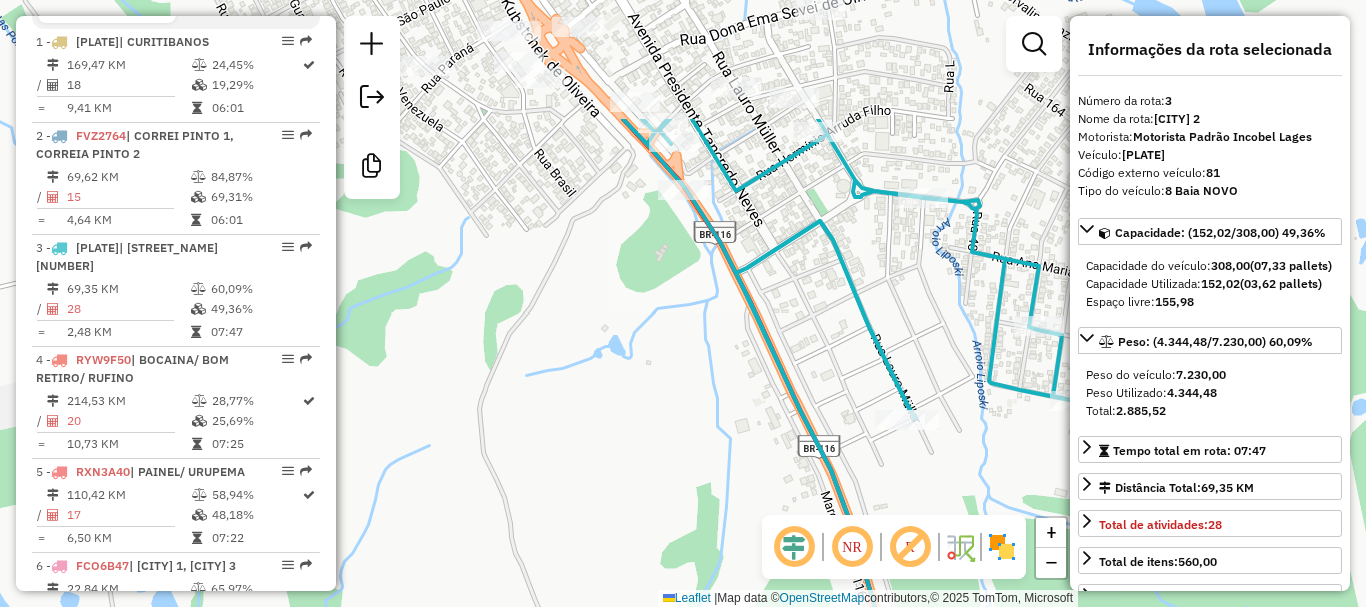 drag, startPoint x: 766, startPoint y: 353, endPoint x: 898, endPoint y: 534, distance: 224.0201 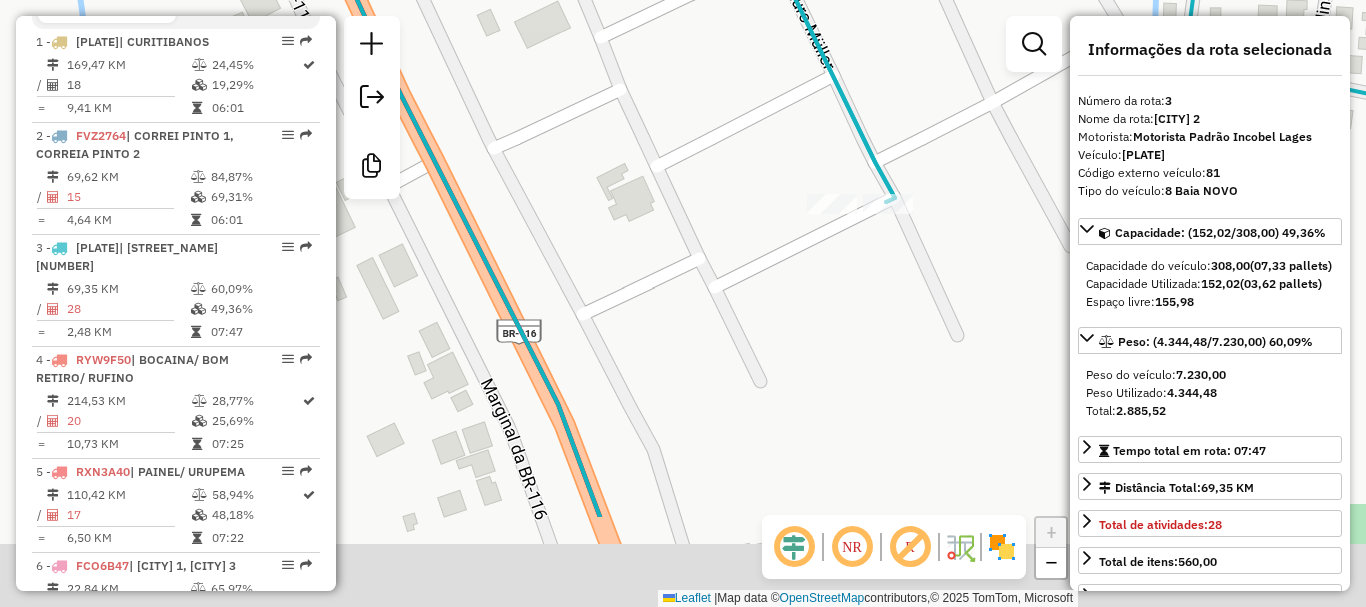 drag, startPoint x: 909, startPoint y: 479, endPoint x: 798, endPoint y: 272, distance: 234.88295 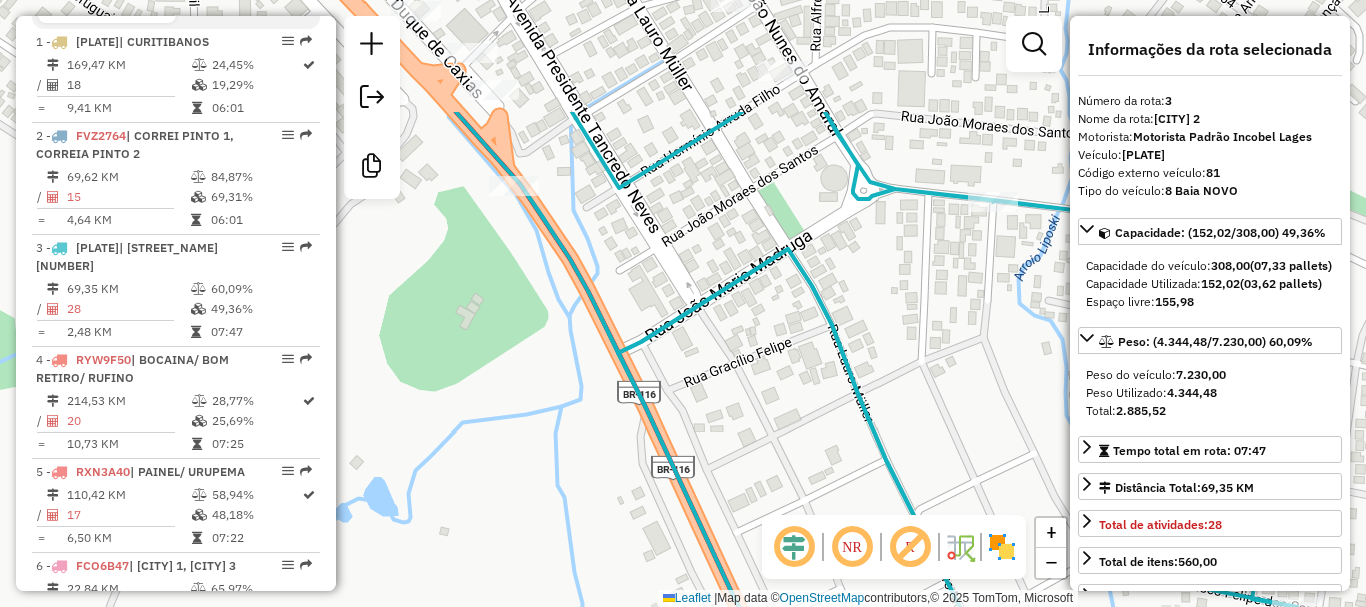 drag, startPoint x: 639, startPoint y: 335, endPoint x: 699, endPoint y: 472, distance: 149.5627 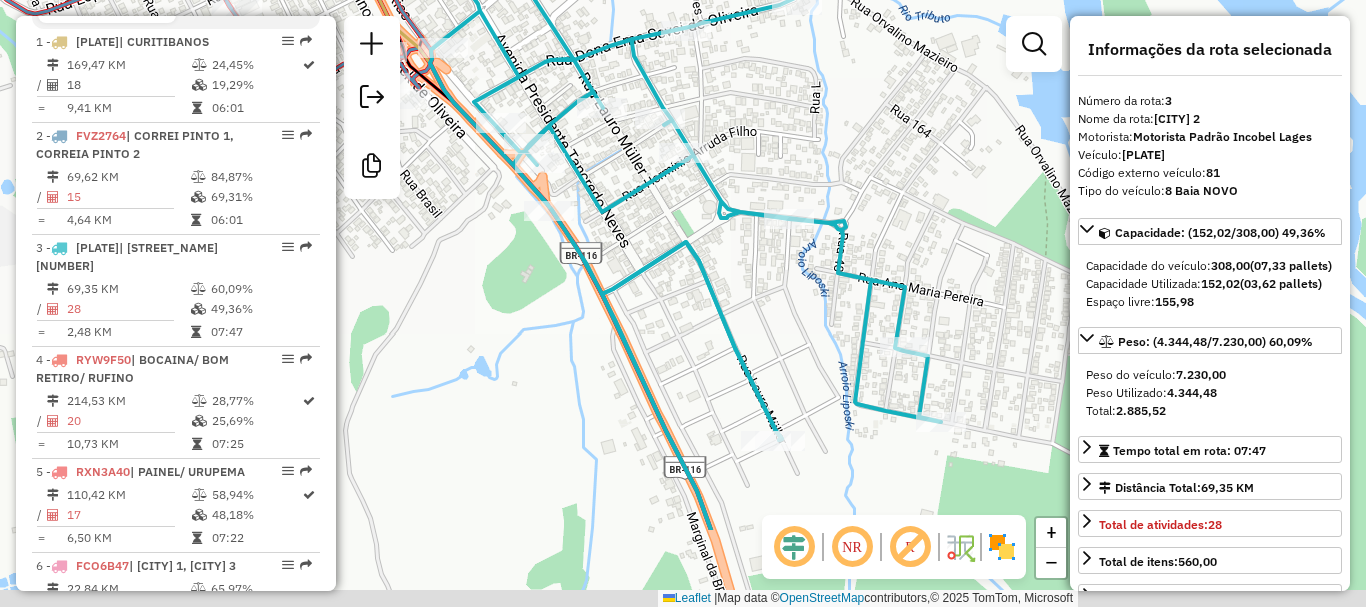 drag, startPoint x: 682, startPoint y: 542, endPoint x: 618, endPoint y: 395, distance: 160.32779 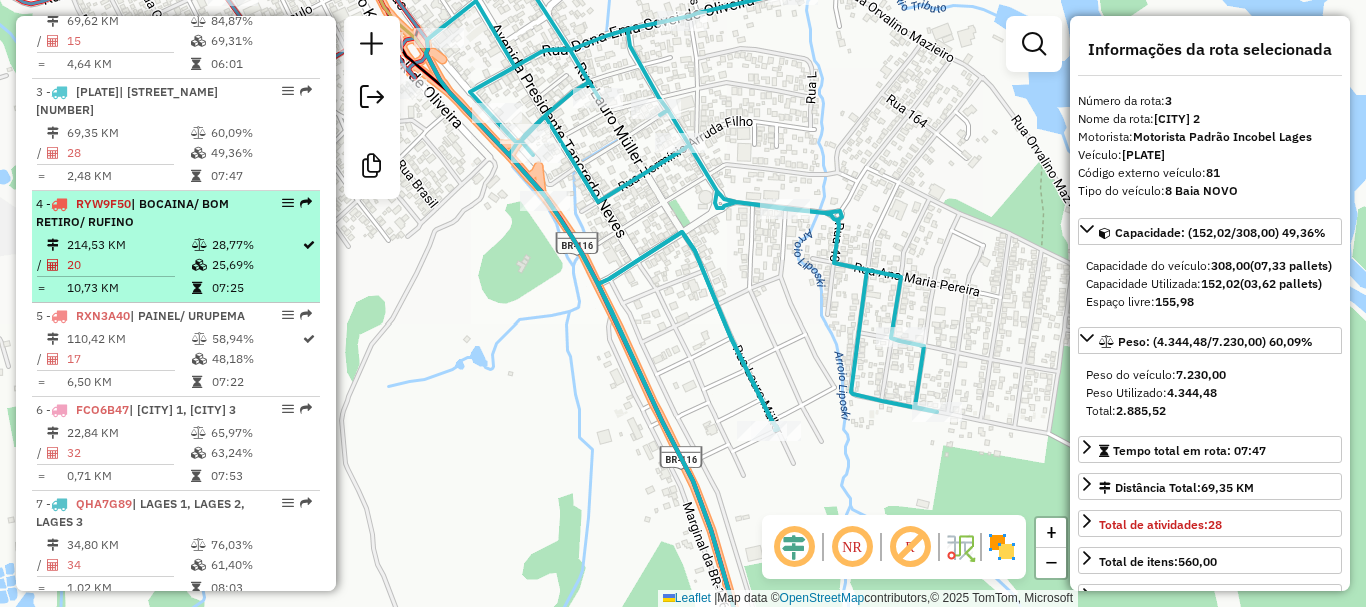 scroll, scrollTop: 1000, scrollLeft: 0, axis: vertical 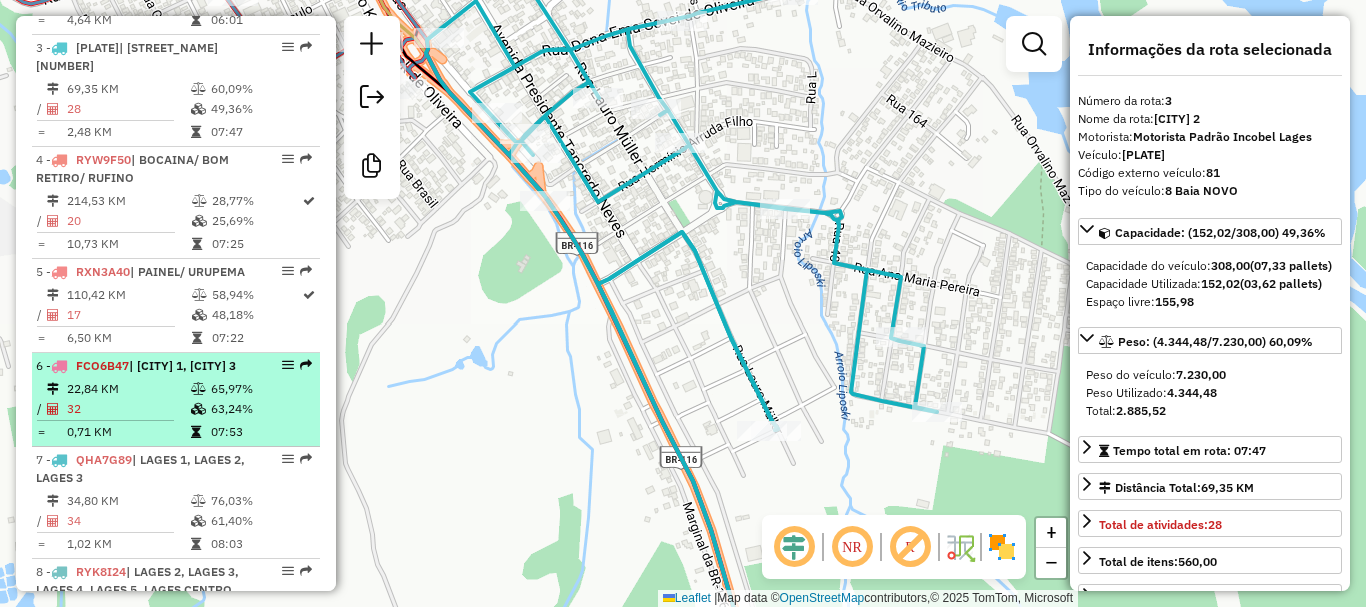 click on "22,84 KM" at bounding box center [128, 389] 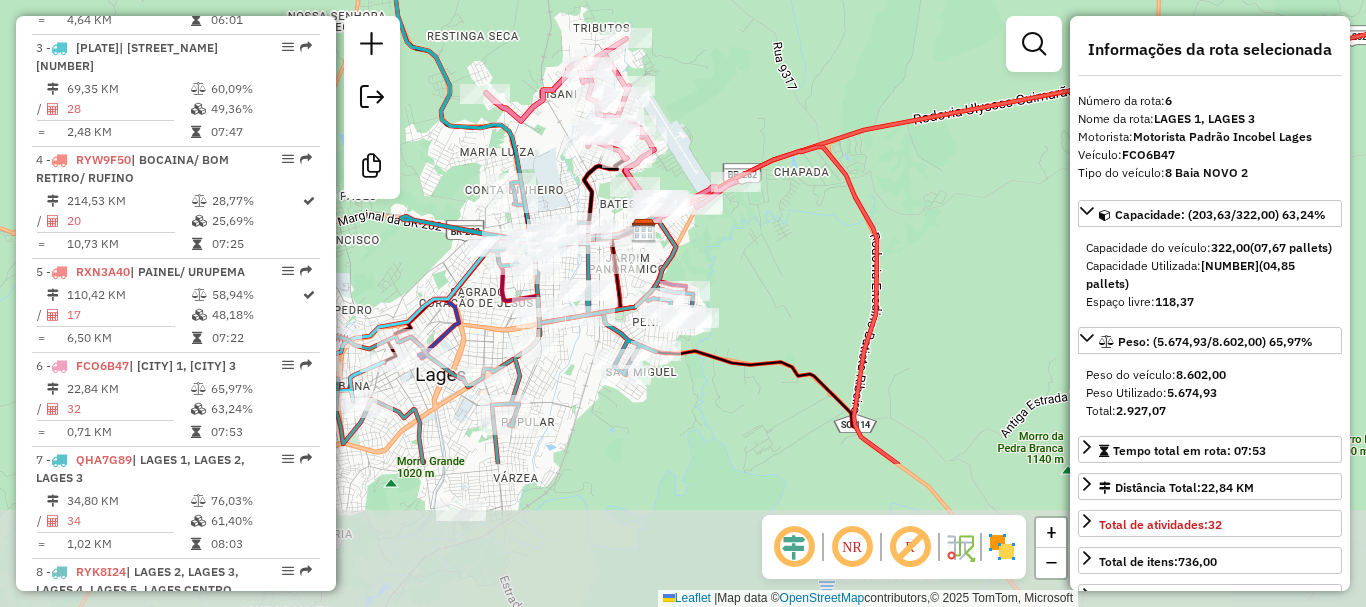 drag, startPoint x: 718, startPoint y: 519, endPoint x: 627, endPoint y: 316, distance: 222.46349 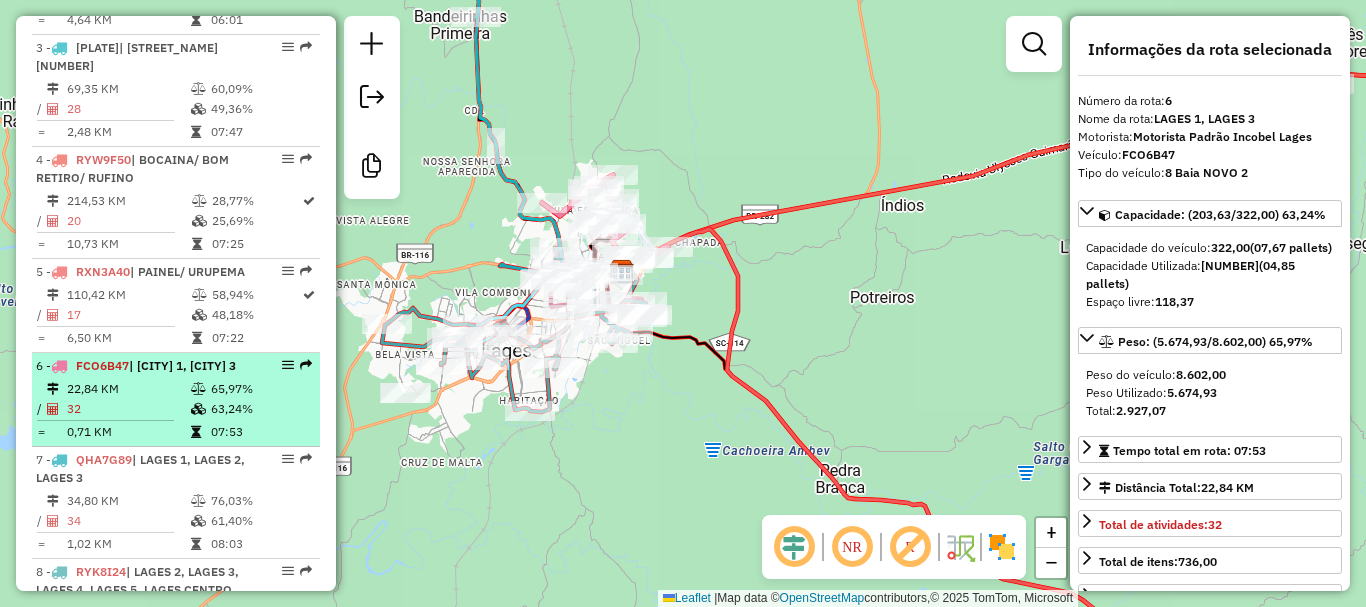 click on "63,24%" at bounding box center [260, 409] 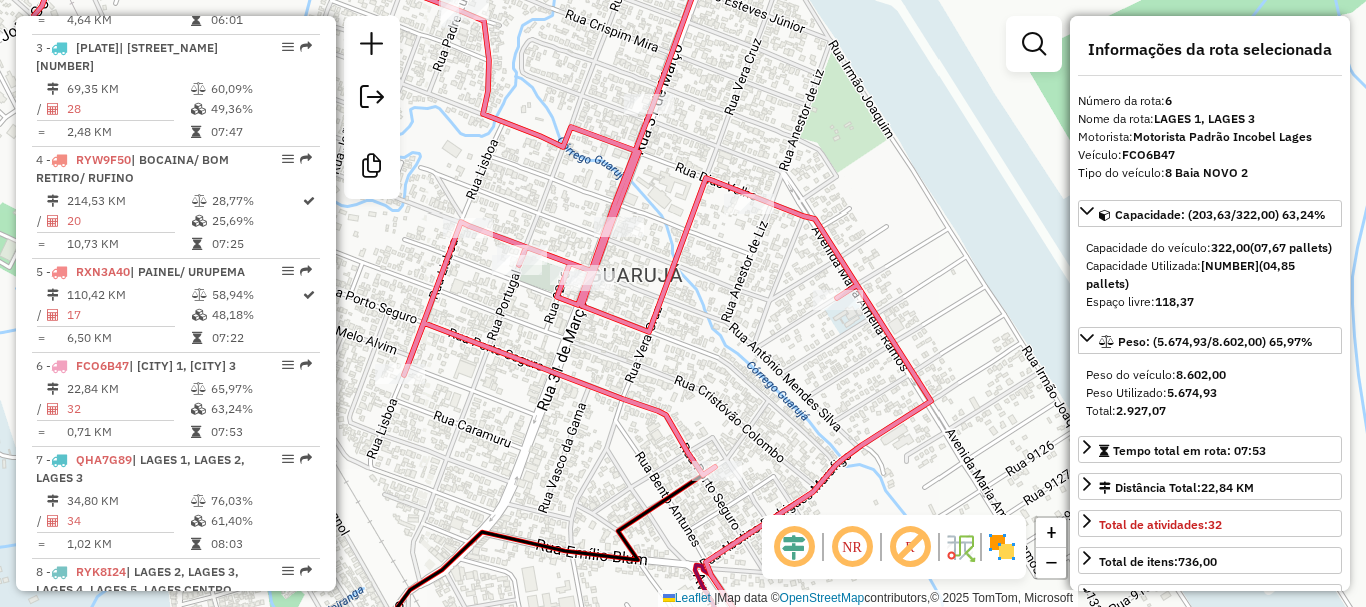 drag, startPoint x: 722, startPoint y: 285, endPoint x: 891, endPoint y: 245, distance: 173.66922 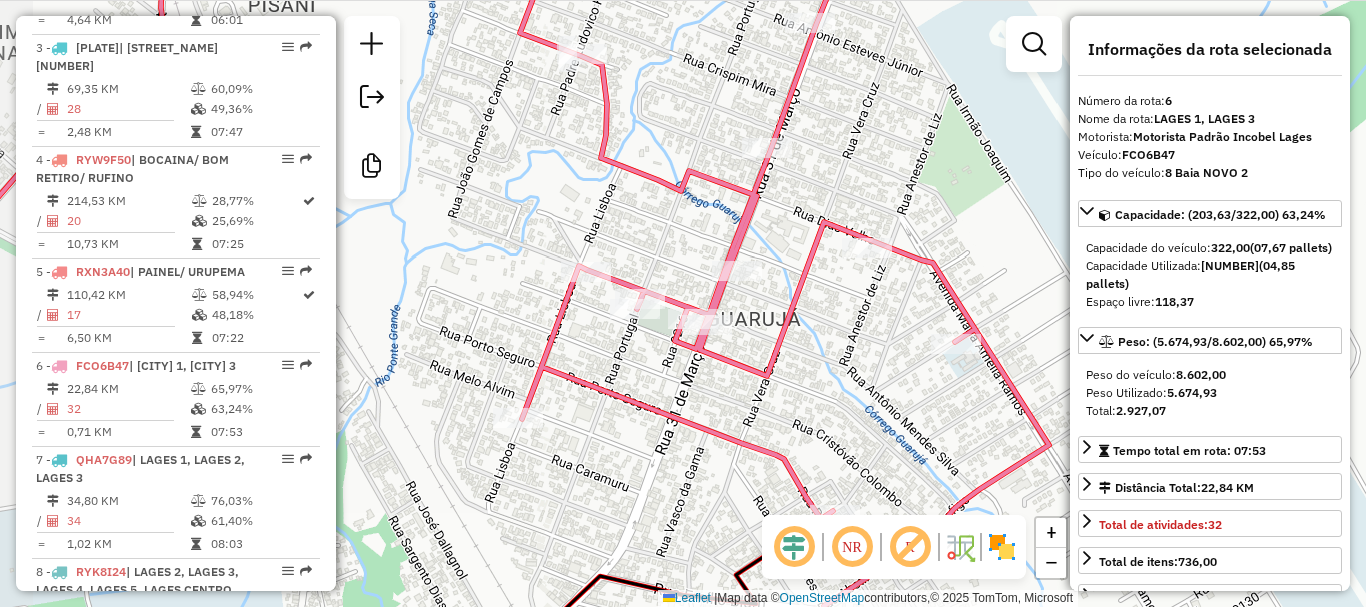 drag, startPoint x: 786, startPoint y: 283, endPoint x: 903, endPoint y: 327, distance: 125 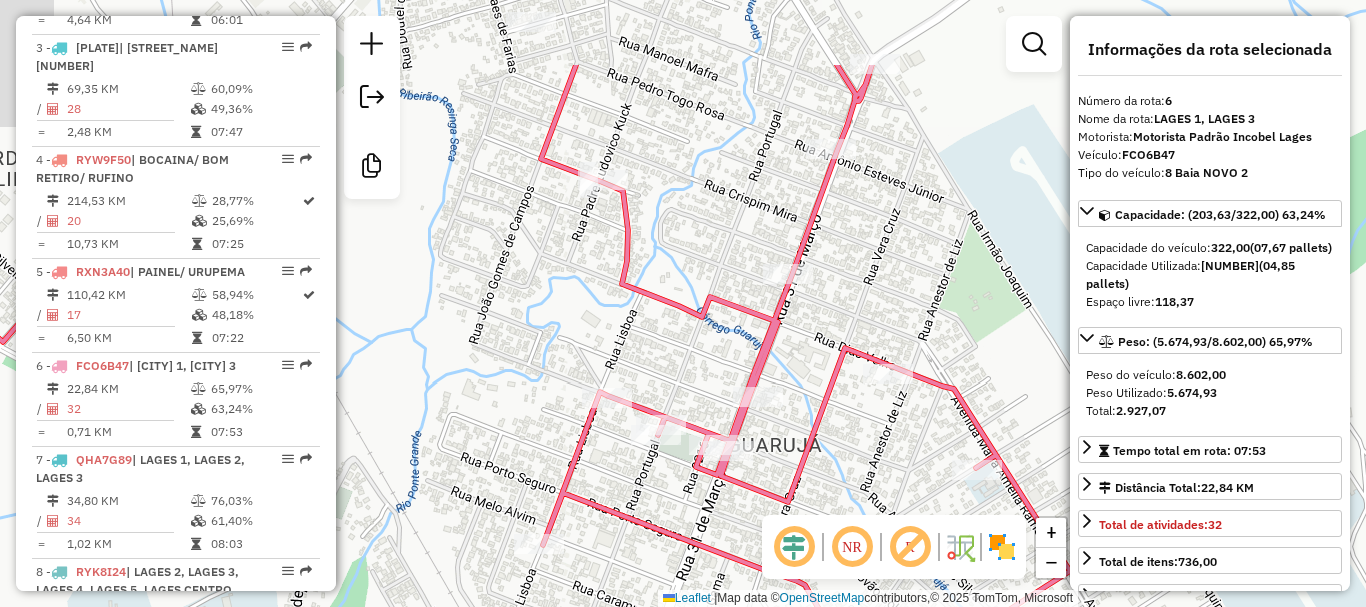 drag, startPoint x: 875, startPoint y: 363, endPoint x: 896, endPoint y: 452, distance: 91.44397 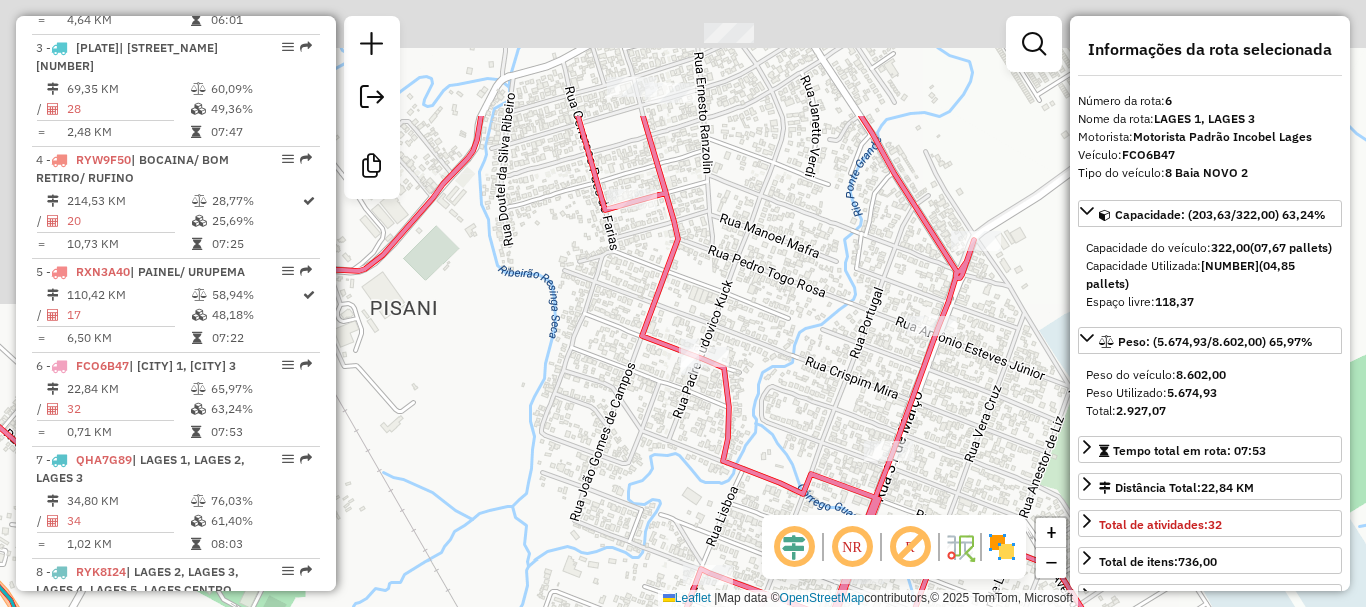 drag, startPoint x: 726, startPoint y: 298, endPoint x: 826, endPoint y: 476, distance: 204.1666 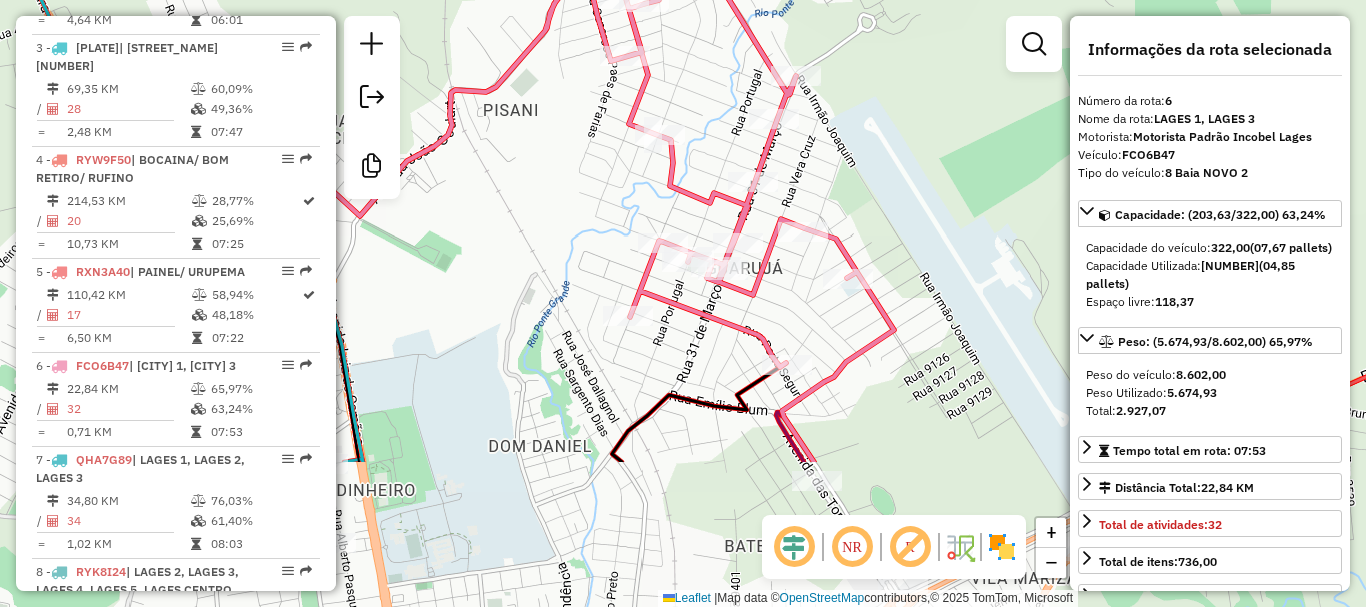 drag, startPoint x: 590, startPoint y: 430, endPoint x: 622, endPoint y: 246, distance: 186.76189 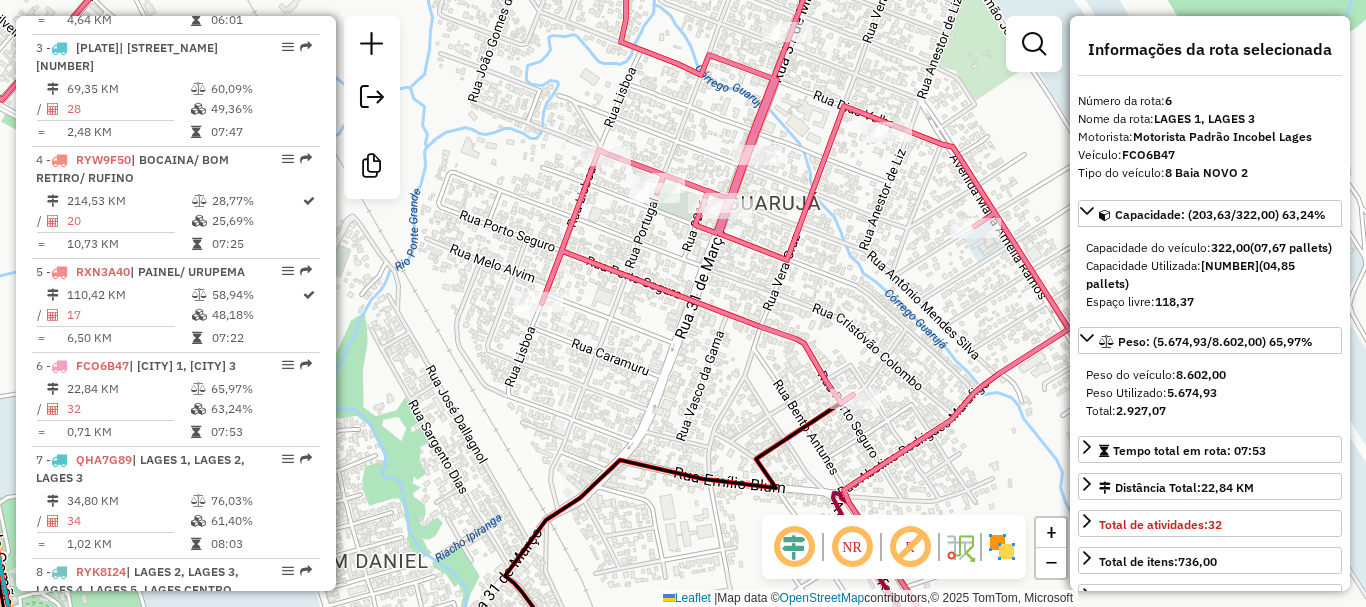 drag, startPoint x: 692, startPoint y: 324, endPoint x: 669, endPoint y: 363, distance: 45.276924 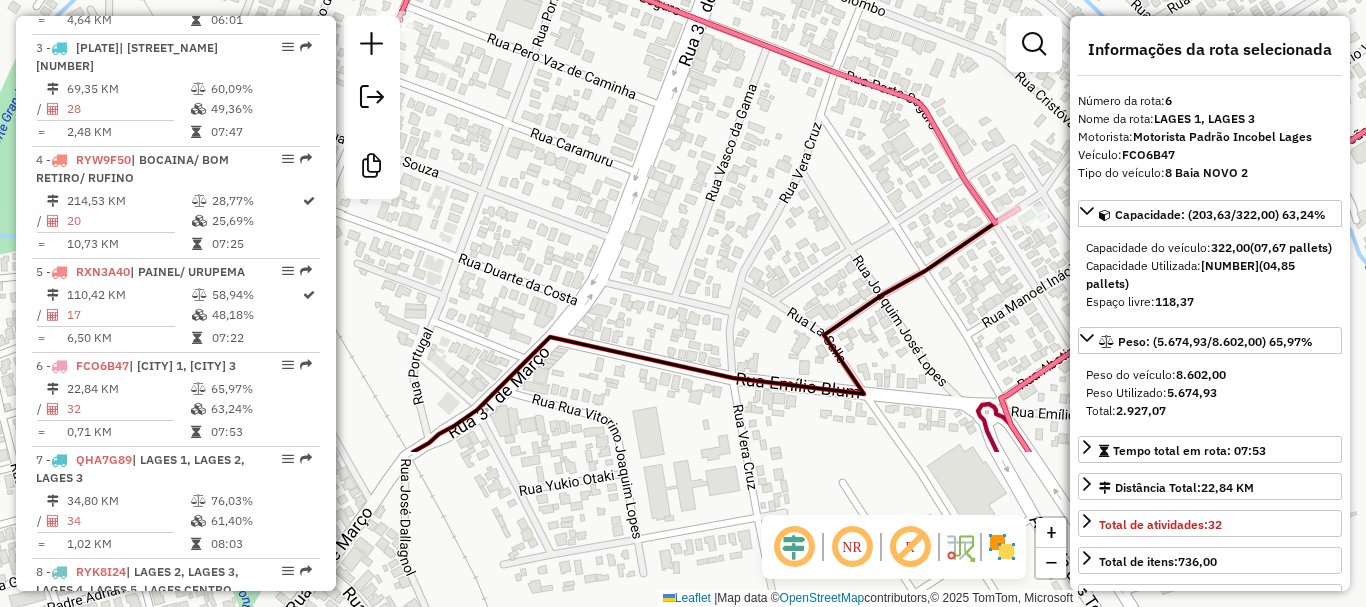 drag, startPoint x: 673, startPoint y: 446, endPoint x: 697, endPoint y: 231, distance: 216.33539 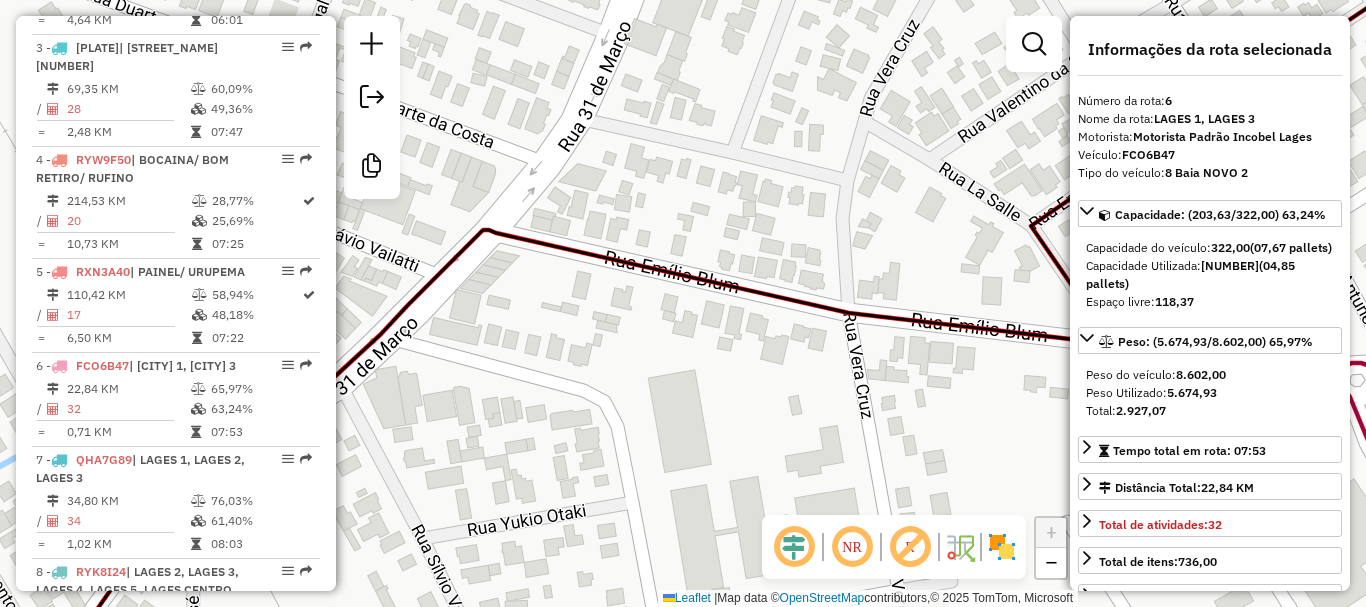 click on "Janela de atendimento Grade de atendimento Capacidade Transportadoras Veículos Cliente Pedidos  Rotas Selecione os dias de semana para filtrar as janelas de atendimento  Seg   Ter   Qua   Qui   Sex   Sáb   Dom  Informe o período da janela de atendimento: De: Até:  Filtrar exatamente a janela do cliente  Considerar janela de atendimento padrão  Selecione os dias de semana para filtrar as grades de atendimento  Seg   Ter   Qua   Qui   Sex   Sáb   Dom   Considerar clientes sem dia de atendimento cadastrado  Clientes fora do dia de atendimento selecionado Filtrar as atividades entre os valores definidos abaixo:  Peso mínimo:   Peso máximo:   Cubagem mínima:   Cubagem máxima:   De:   Até:  Filtrar as atividades entre o tempo de atendimento definido abaixo:  De:   Até:   Considerar capacidade total dos clientes não roteirizados Transportadora: Selecione um ou mais itens Tipo de veículo: Selecione um ou mais itens Veículo: Selecione um ou mais itens Motorista: Selecione um ou mais itens Nome: Rótulo:" 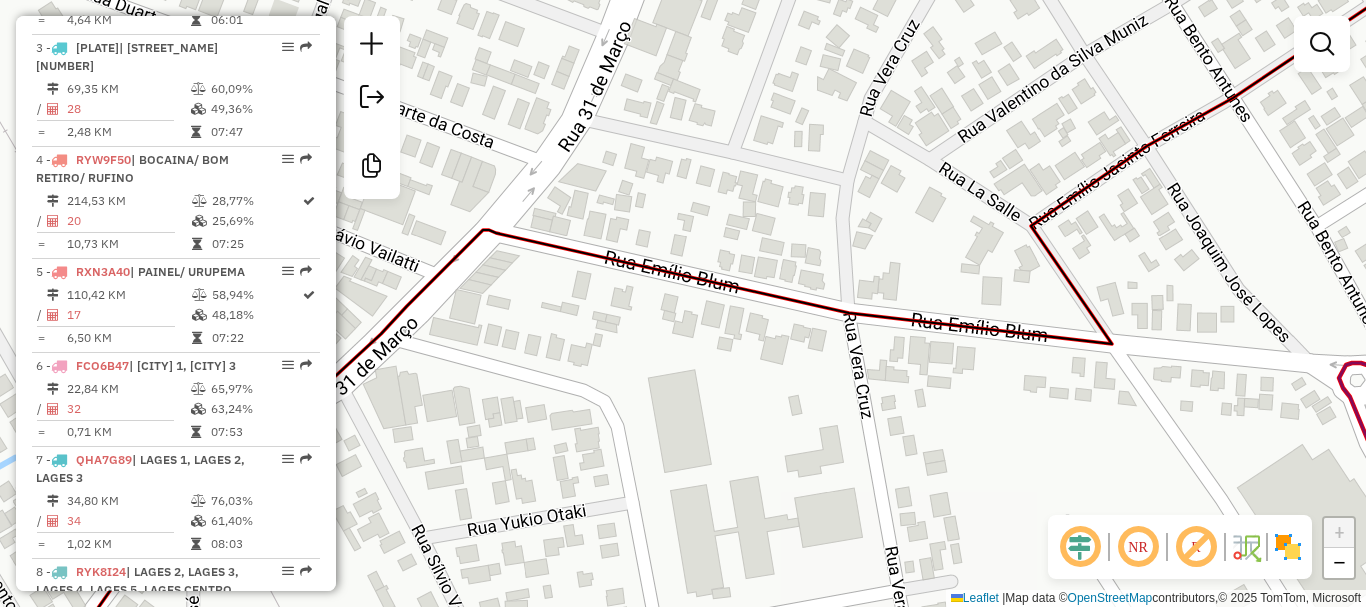 click on "Janela de atendimento Grade de atendimento Capacidade Transportadoras Veículos Cliente Pedidos  Rotas Selecione os dias de semana para filtrar as janelas de atendimento  Seg   Ter   Qua   Qui   Sex   Sáb   Dom  Informe o período da janela de atendimento: De: Até:  Filtrar exatamente a janela do cliente  Considerar janela de atendimento padrão  Selecione os dias de semana para filtrar as grades de atendimento  Seg   Ter   Qua   Qui   Sex   Sáb   Dom   Considerar clientes sem dia de atendimento cadastrado  Clientes fora do dia de atendimento selecionado Filtrar as atividades entre os valores definidos abaixo:  Peso mínimo:   Peso máximo:   Cubagem mínima:   Cubagem máxima:   De:   Até:  Filtrar as atividades entre o tempo de atendimento definido abaixo:  De:   Até:   Considerar capacidade total dos clientes não roteirizados Transportadora: Selecione um ou mais itens Tipo de veículo: Selecione um ou mais itens Veículo: Selecione um ou mais itens Motorista: Selecione um ou mais itens Nome: Rótulo:" 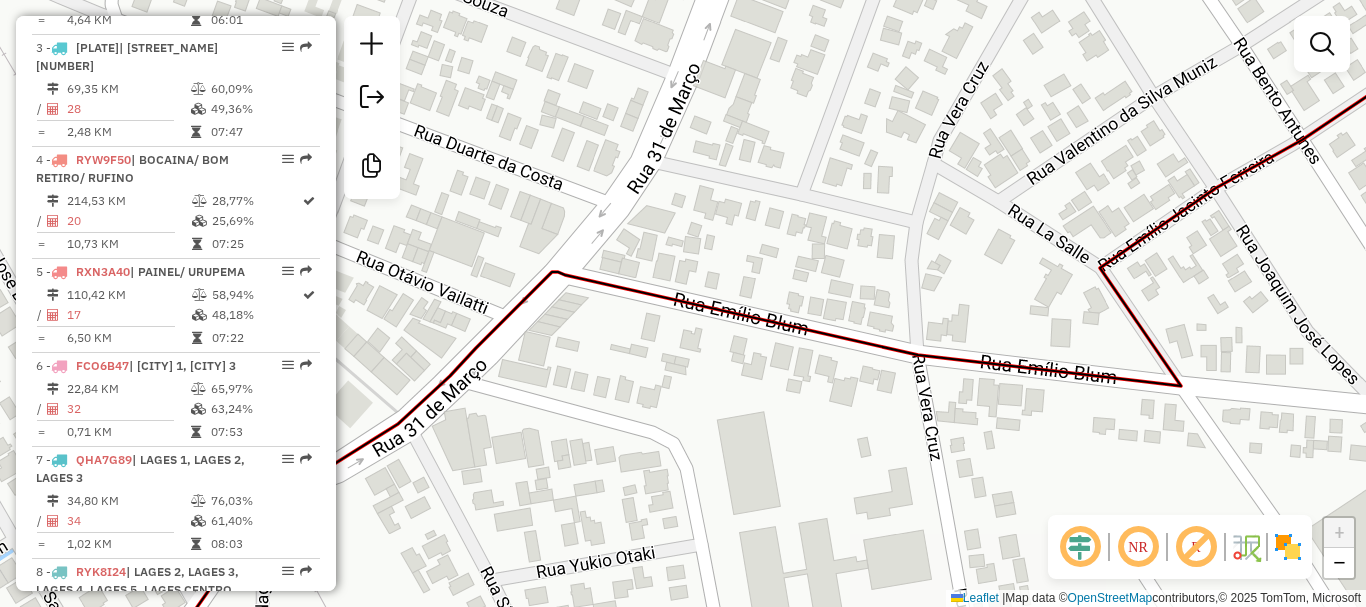 click 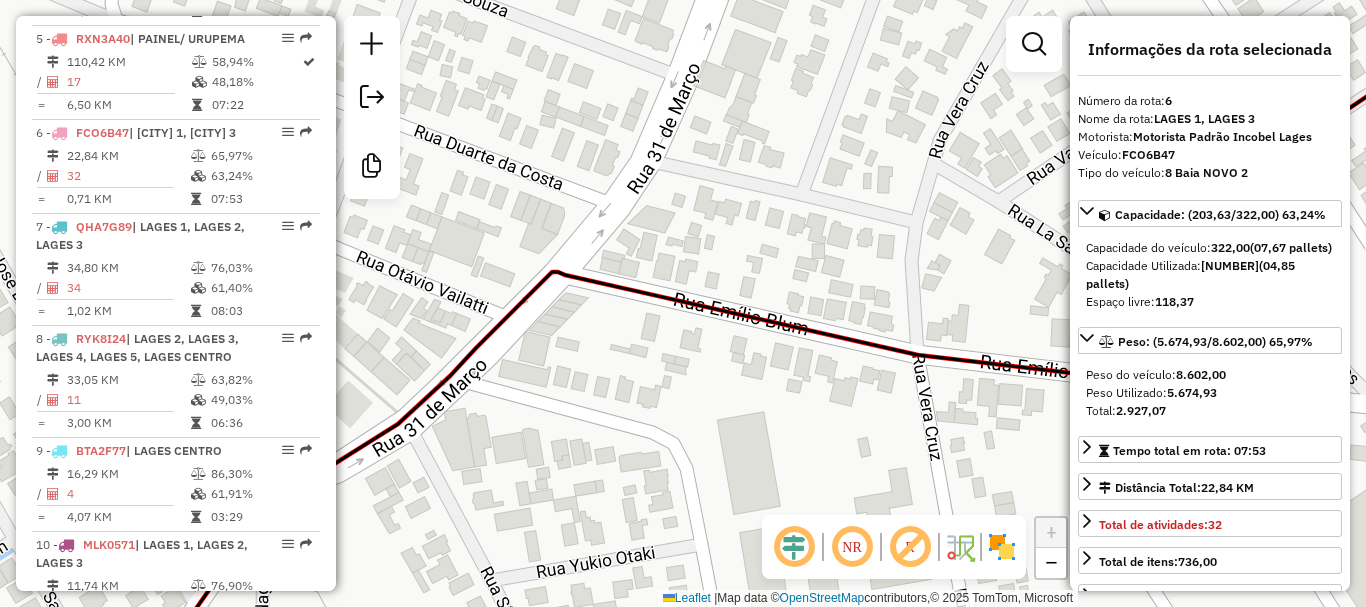 scroll, scrollTop: 1355, scrollLeft: 0, axis: vertical 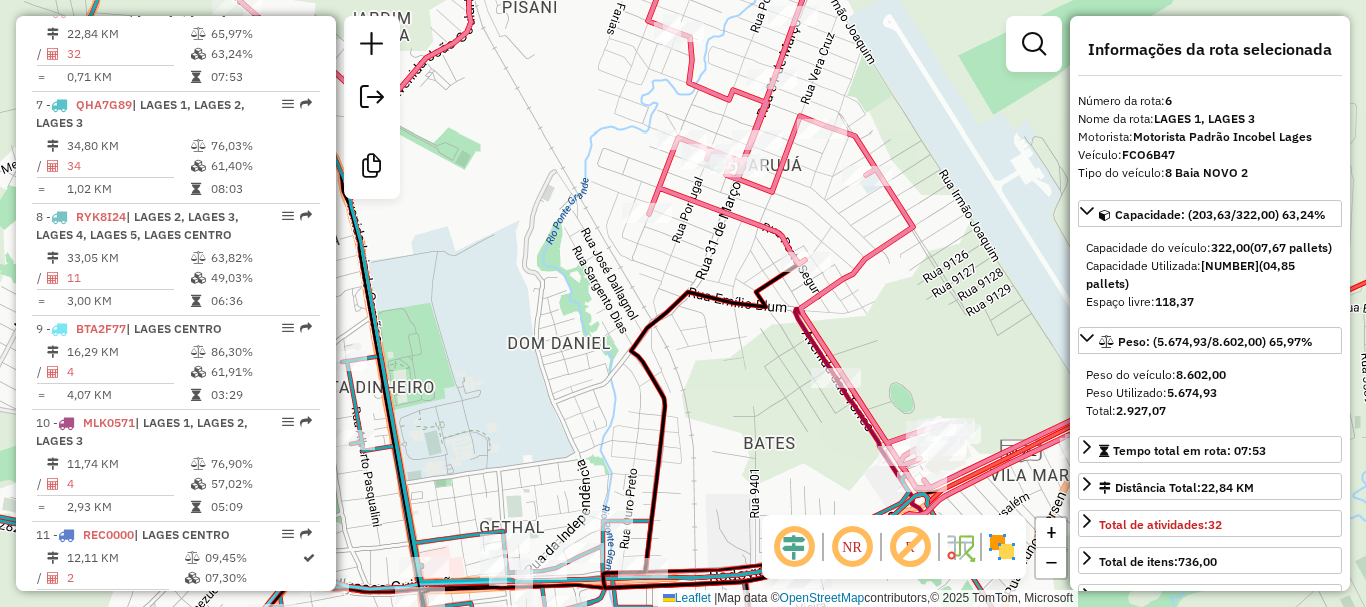 drag, startPoint x: 643, startPoint y: 374, endPoint x: 716, endPoint y: 391, distance: 74.953316 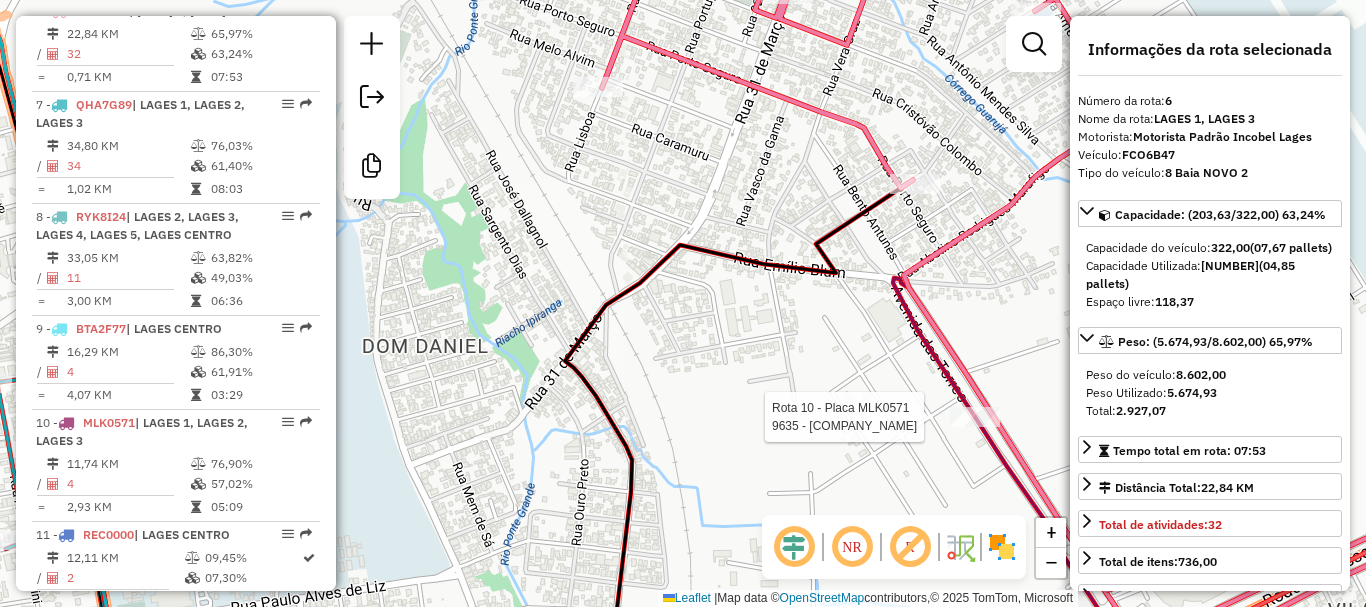 click 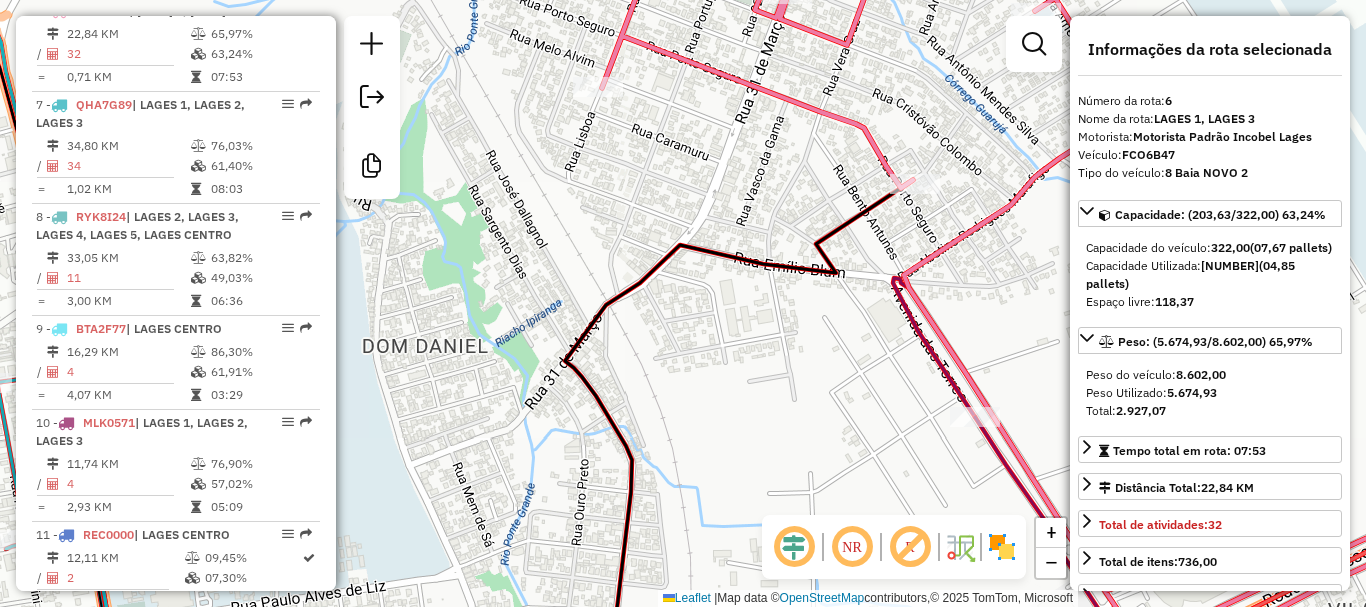 click 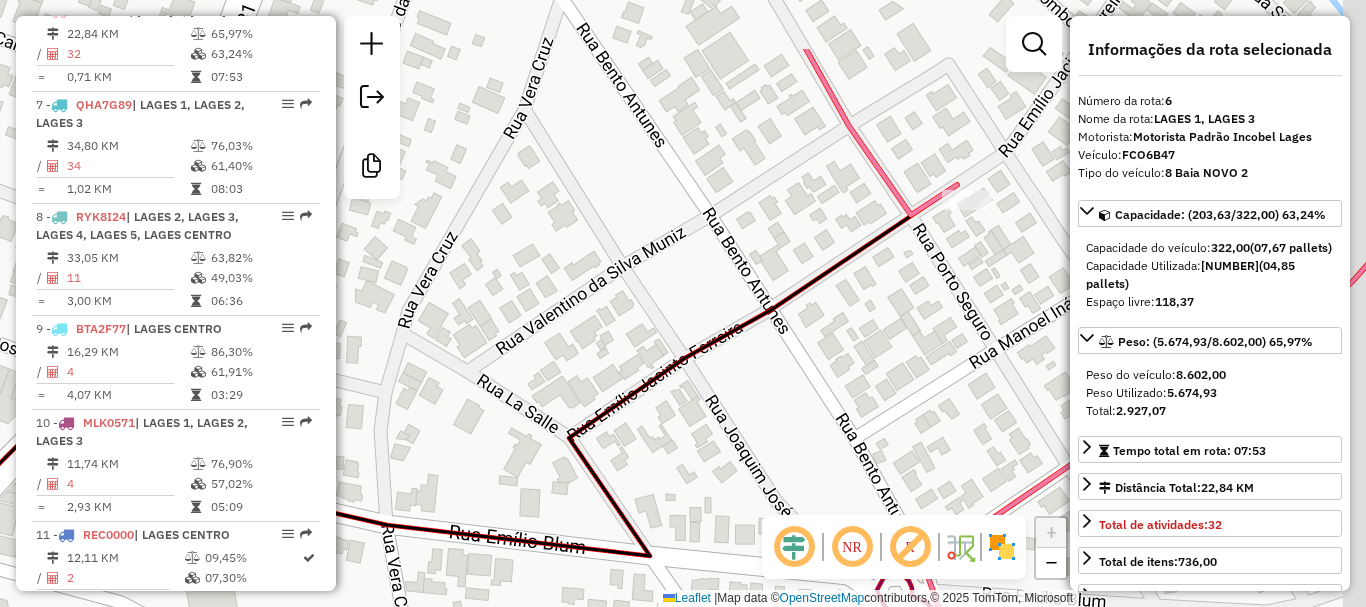 drag, startPoint x: 785, startPoint y: 277, endPoint x: 521, endPoint y: 521, distance: 359.48853 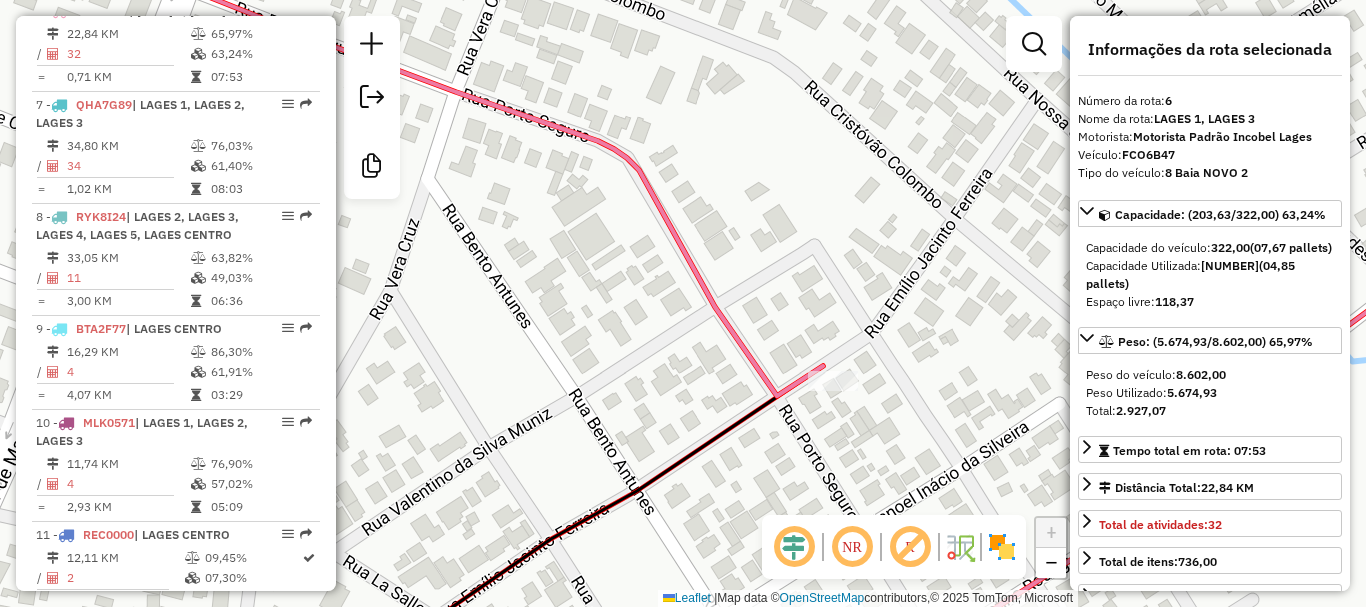drag, startPoint x: 661, startPoint y: 272, endPoint x: 664, endPoint y: 318, distance: 46.09772 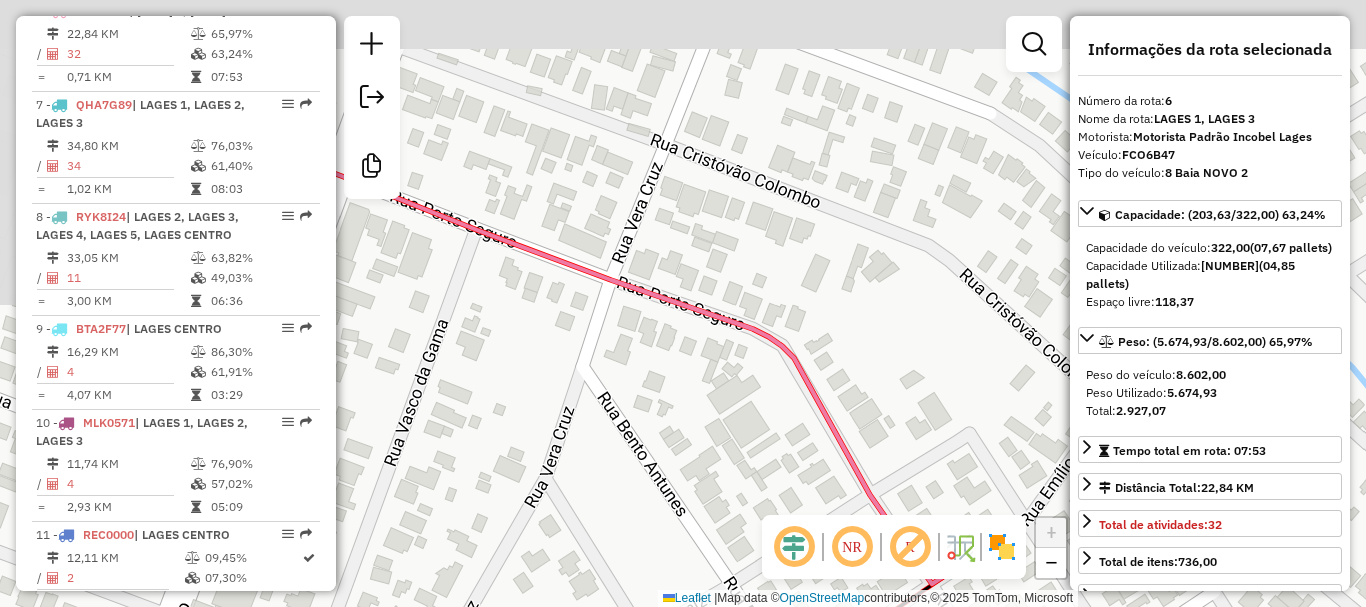 drag, startPoint x: 656, startPoint y: 339, endPoint x: 1007, endPoint y: 526, distance: 397.70593 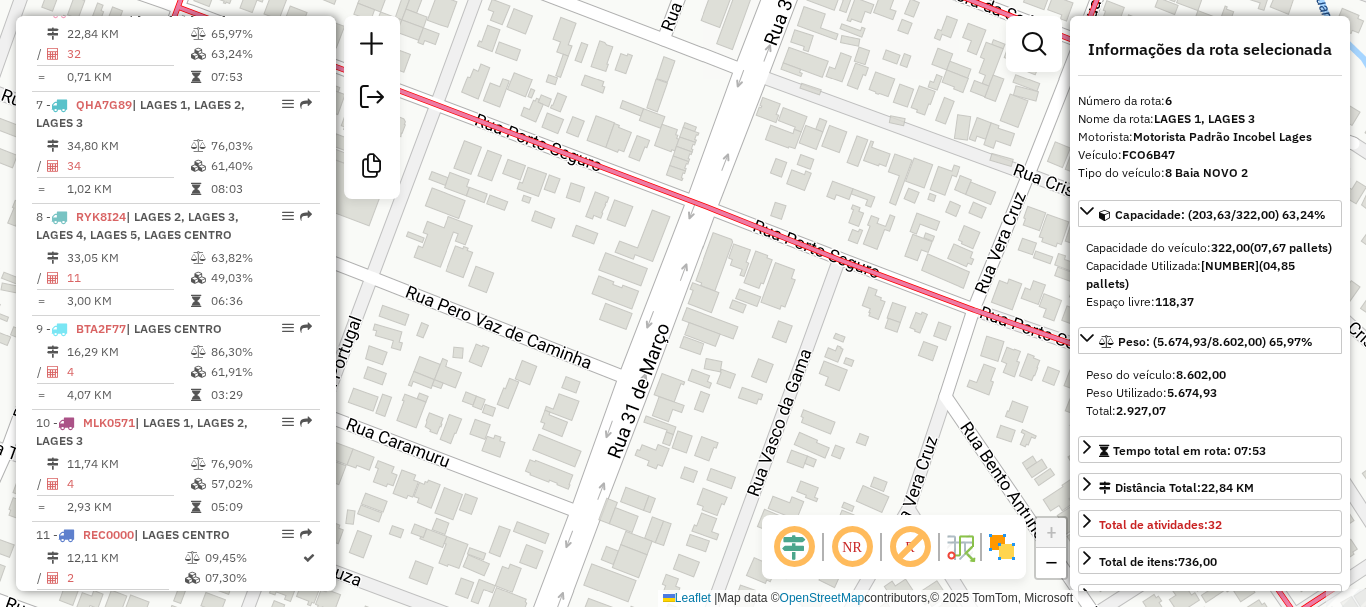 drag, startPoint x: 693, startPoint y: 363, endPoint x: 626, endPoint y: 294, distance: 96.17692 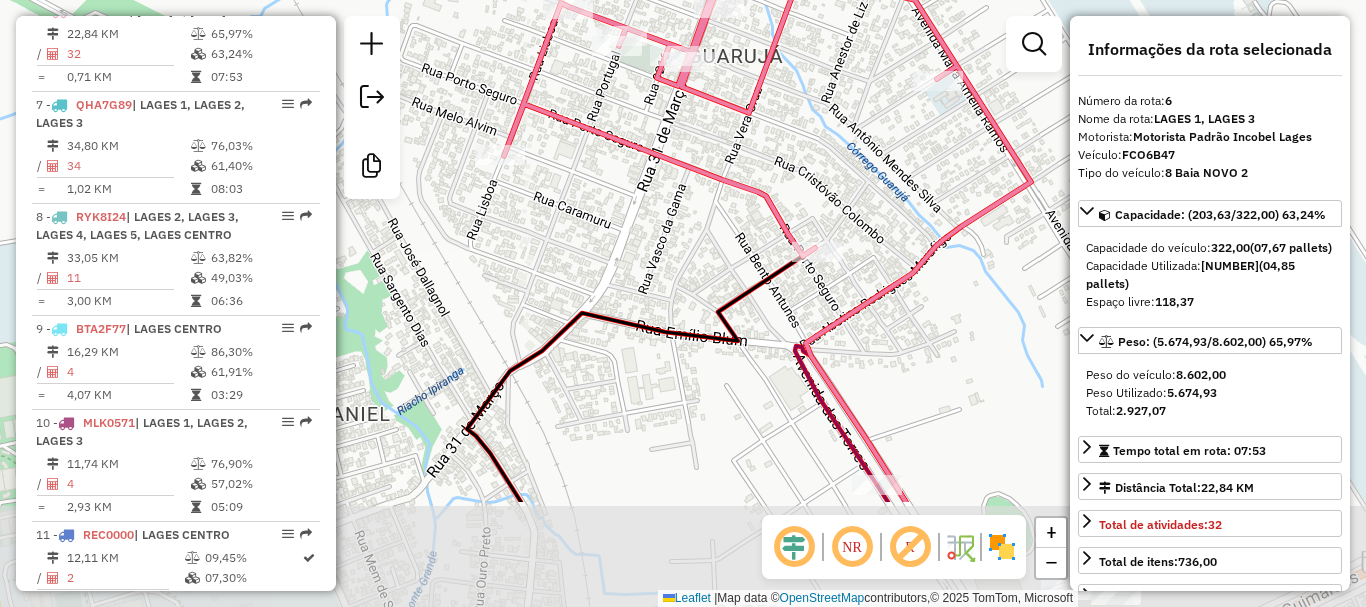 drag, startPoint x: 599, startPoint y: 348, endPoint x: 614, endPoint y: 174, distance: 174.64536 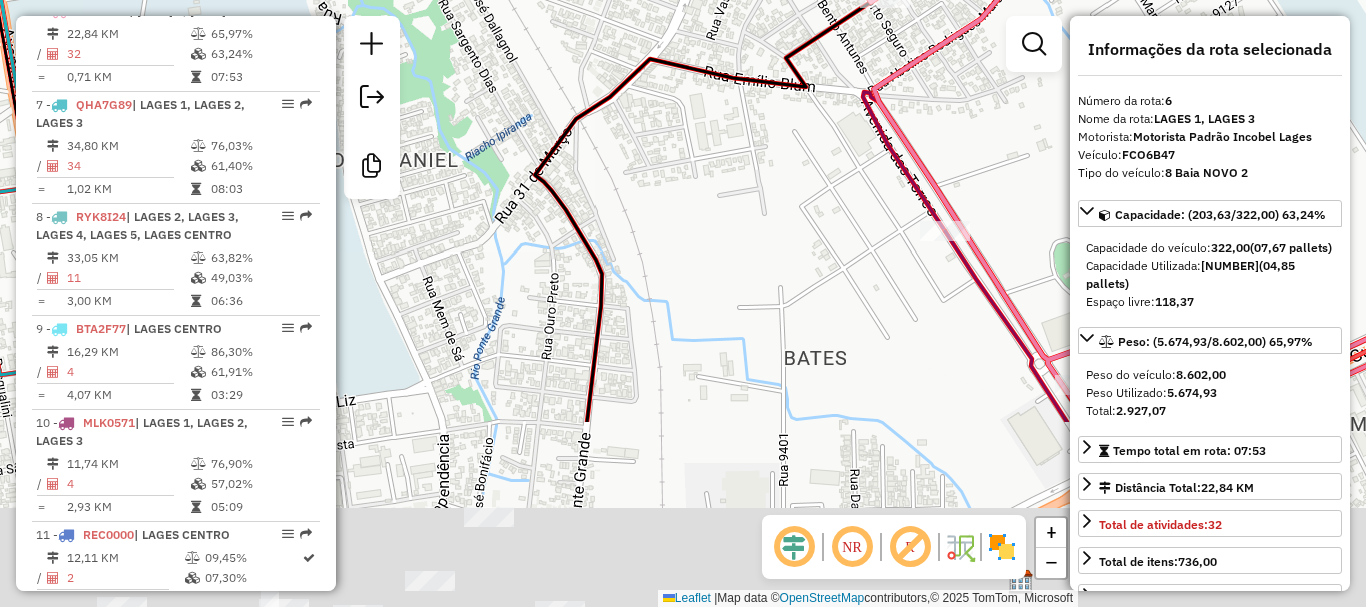 drag, startPoint x: 533, startPoint y: 404, endPoint x: 604, endPoint y: 139, distance: 274.3465 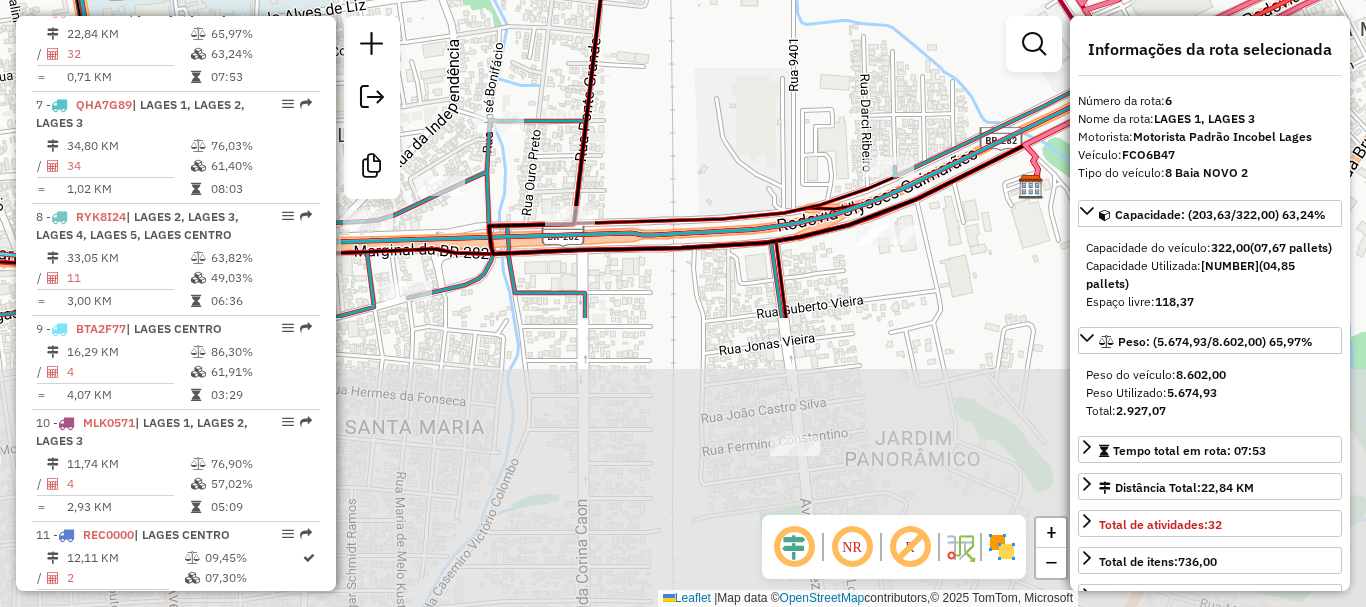 drag, startPoint x: 671, startPoint y: 531, endPoint x: 670, endPoint y: 240, distance: 291.0017 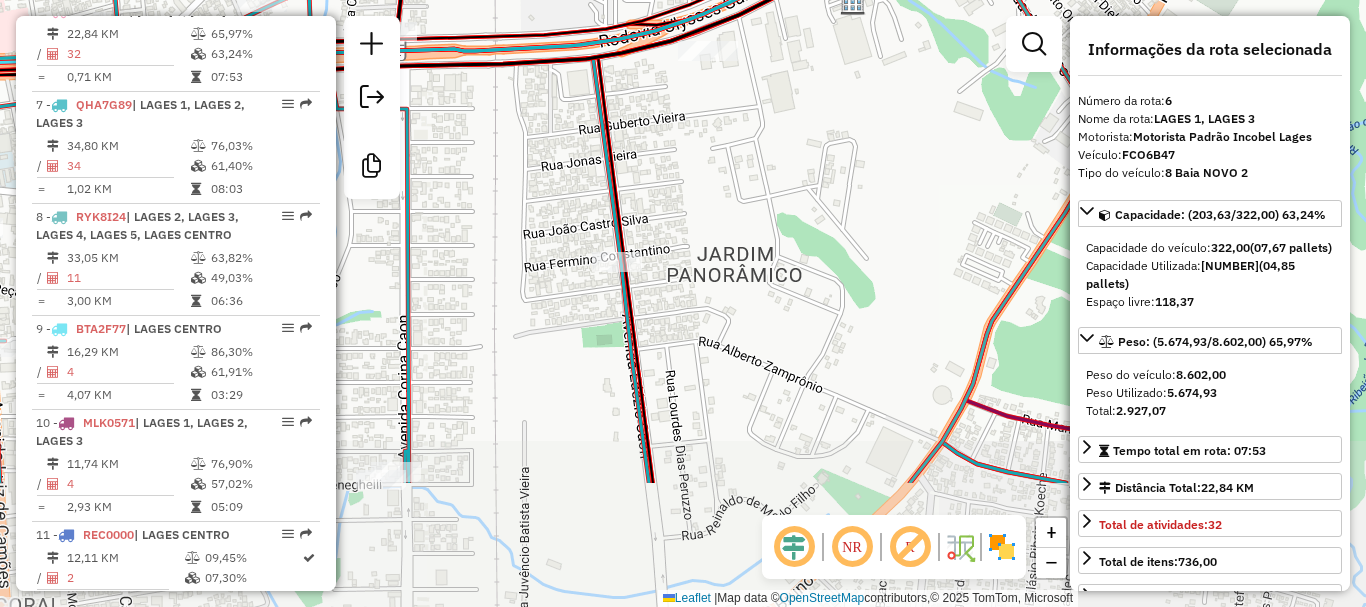drag, startPoint x: 659, startPoint y: 306, endPoint x: 504, endPoint y: 138, distance: 228.5804 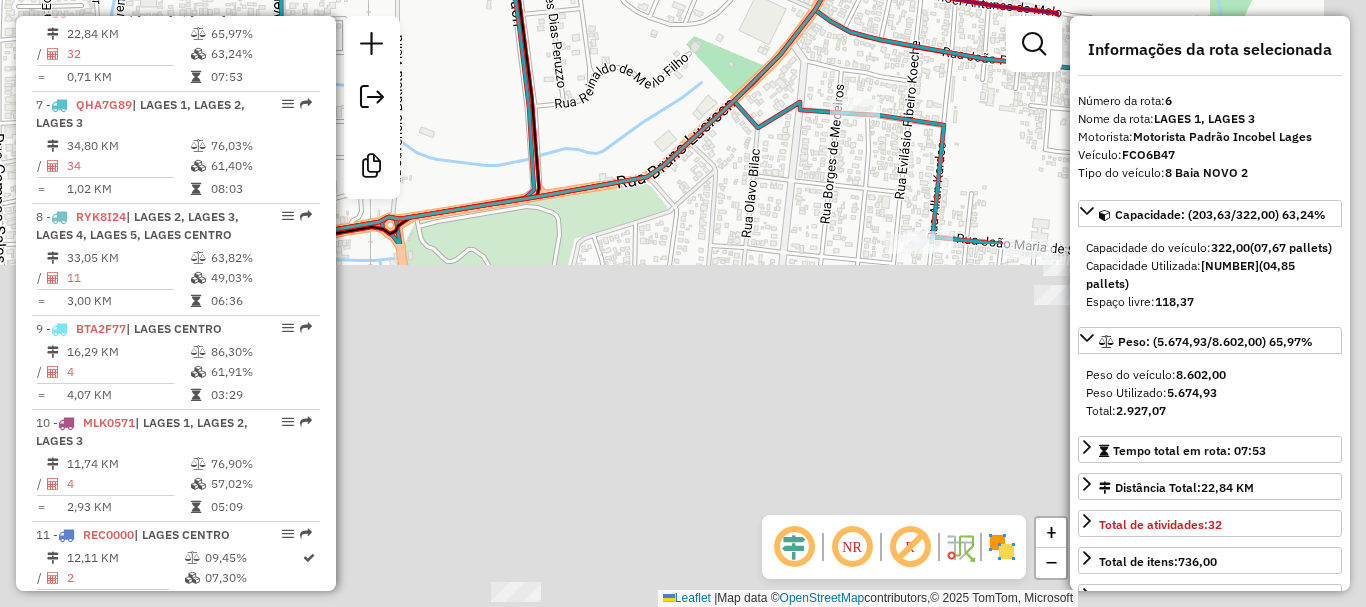 drag, startPoint x: 536, startPoint y: 108, endPoint x: 507, endPoint y: -7, distance: 118.60017 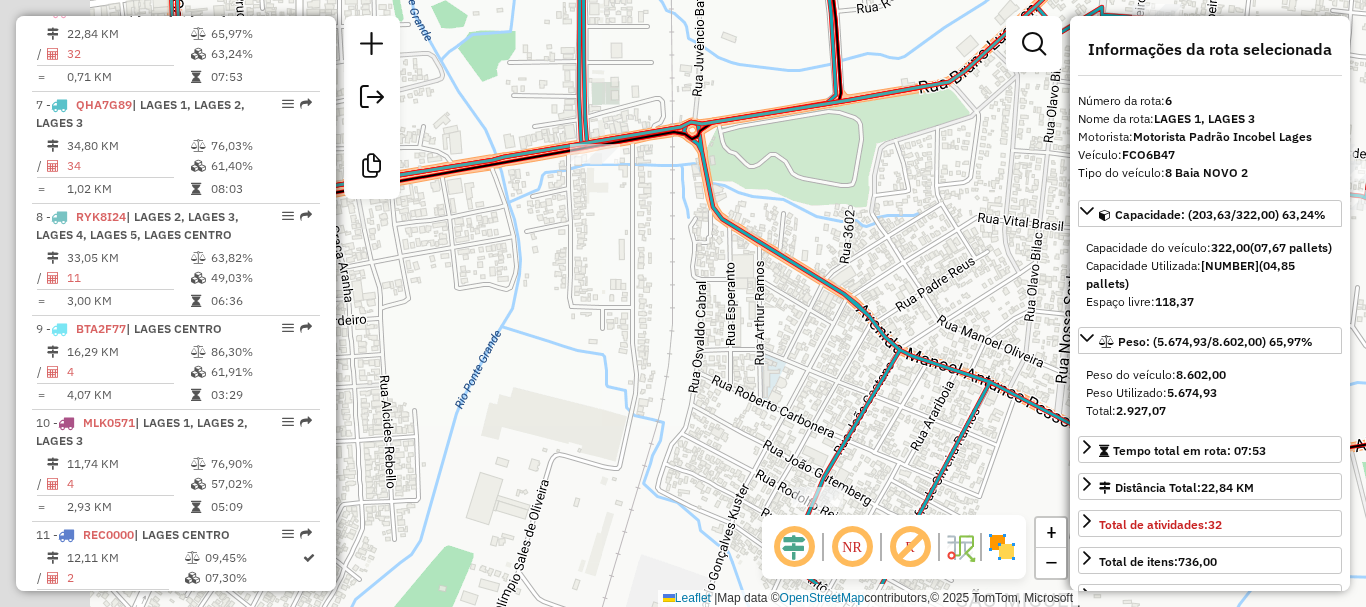 drag, startPoint x: 624, startPoint y: 304, endPoint x: 930, endPoint y: 221, distance: 317.05676 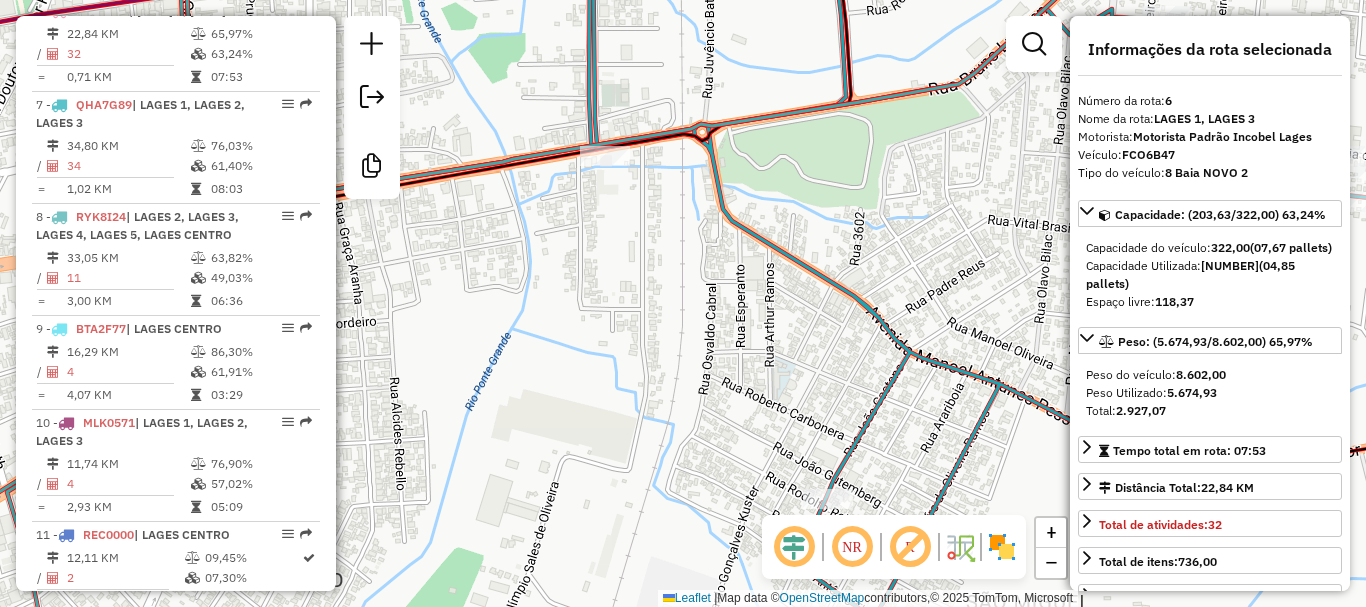 drag, startPoint x: 639, startPoint y: 263, endPoint x: 1038, endPoint y: 256, distance: 399.0614 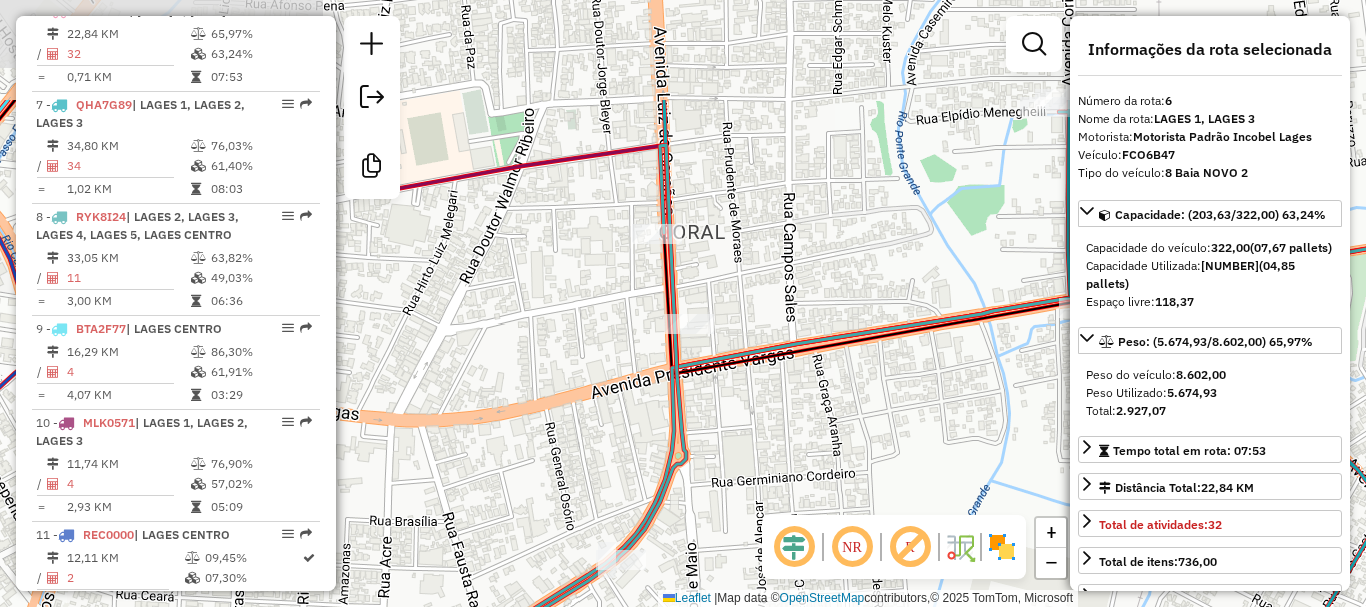 drag, startPoint x: 679, startPoint y: 349, endPoint x: 726, endPoint y: 434, distance: 97.128784 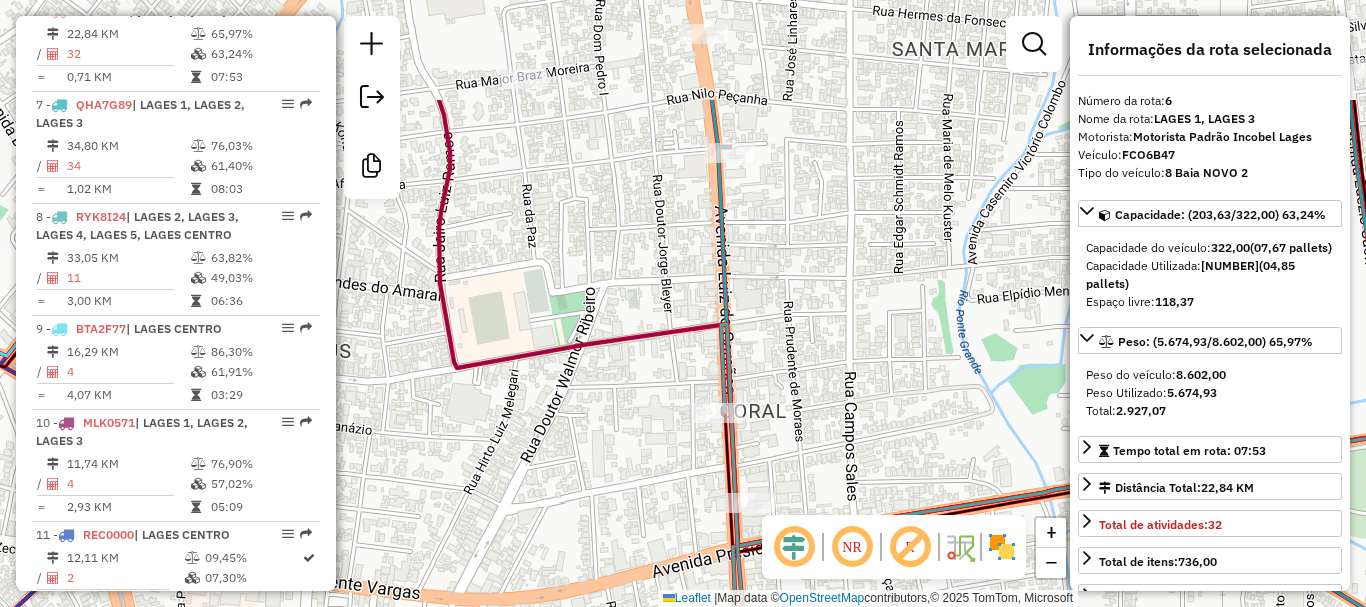 drag, startPoint x: 681, startPoint y: 319, endPoint x: 748, endPoint y: 480, distance: 174.38463 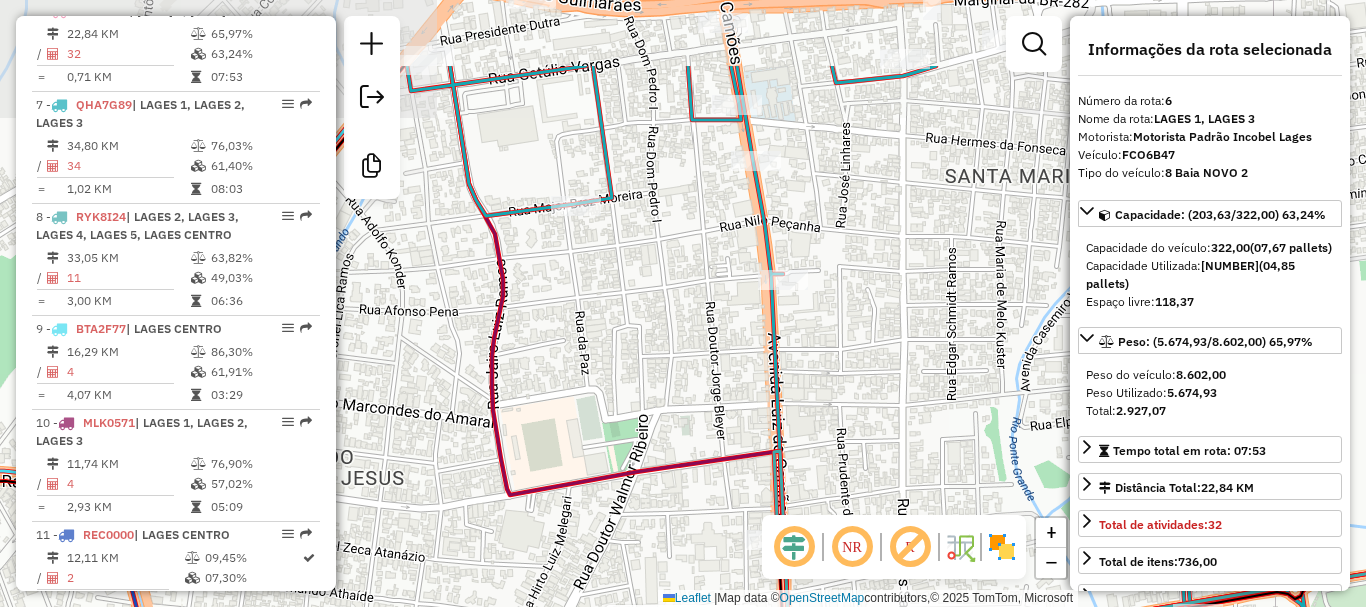 drag, startPoint x: 661, startPoint y: 389, endPoint x: 714, endPoint y: 516, distance: 137.6154 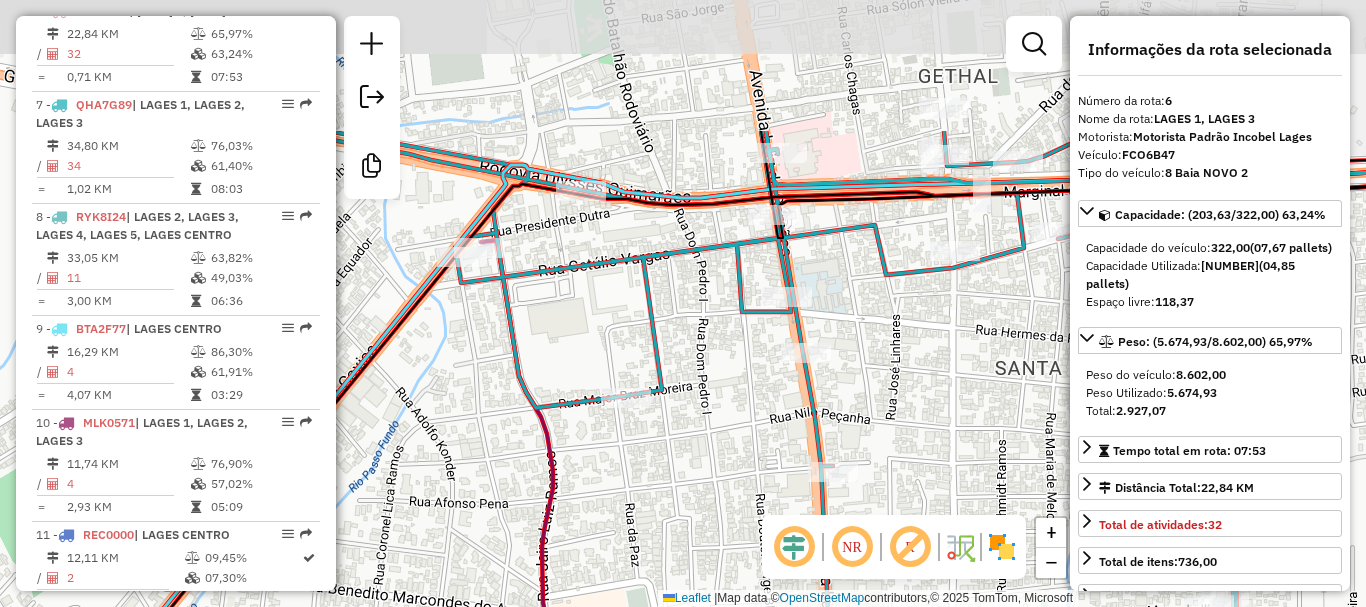 drag, startPoint x: 607, startPoint y: 314, endPoint x: 657, endPoint y: 508, distance: 200.3397 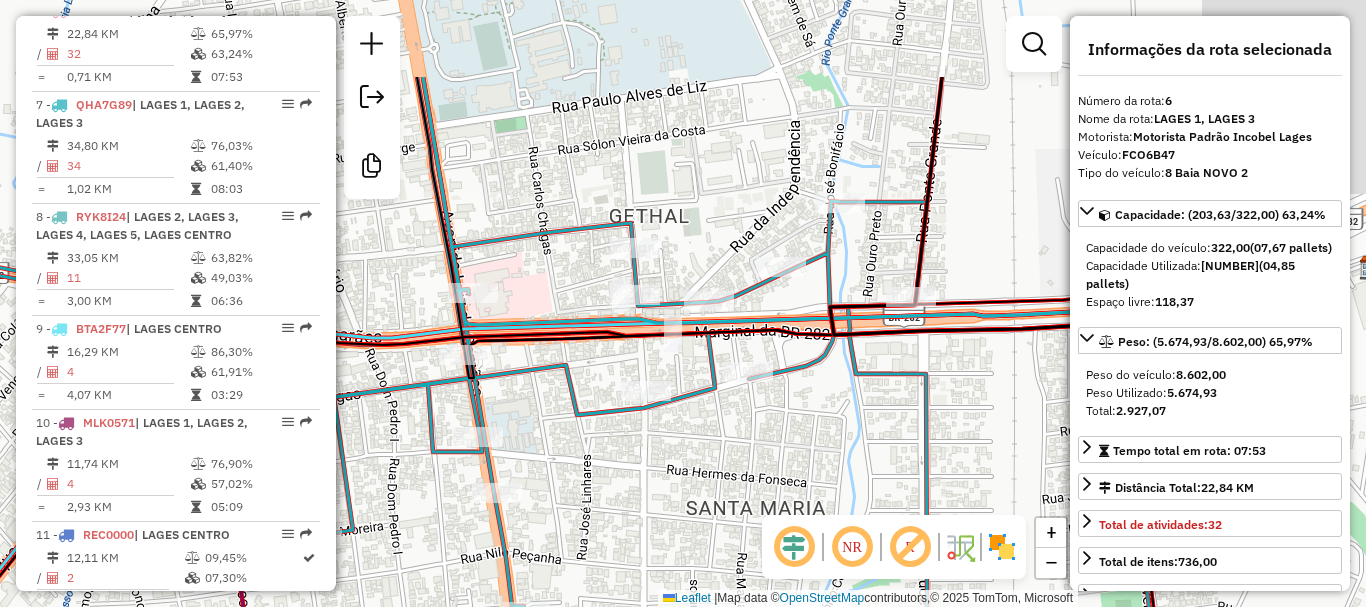 drag, startPoint x: 747, startPoint y: 348, endPoint x: 509, endPoint y: 487, distance: 275.6175 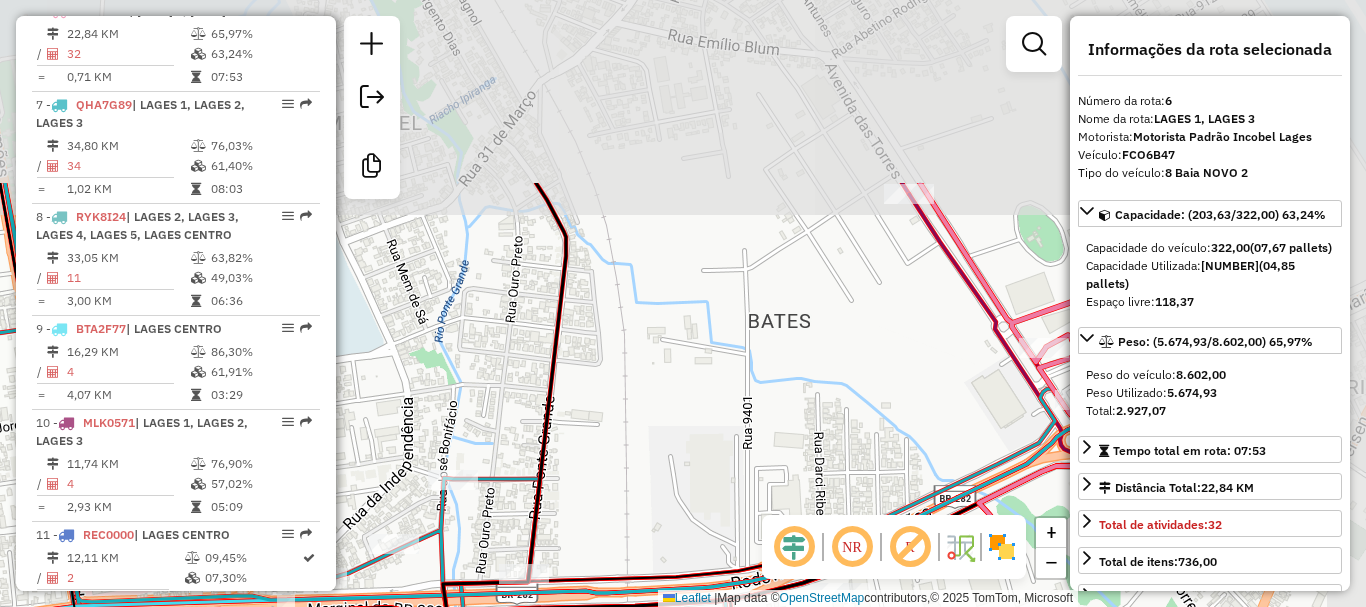drag, startPoint x: 816, startPoint y: 219, endPoint x: 477, endPoint y: 463, distance: 417.6805 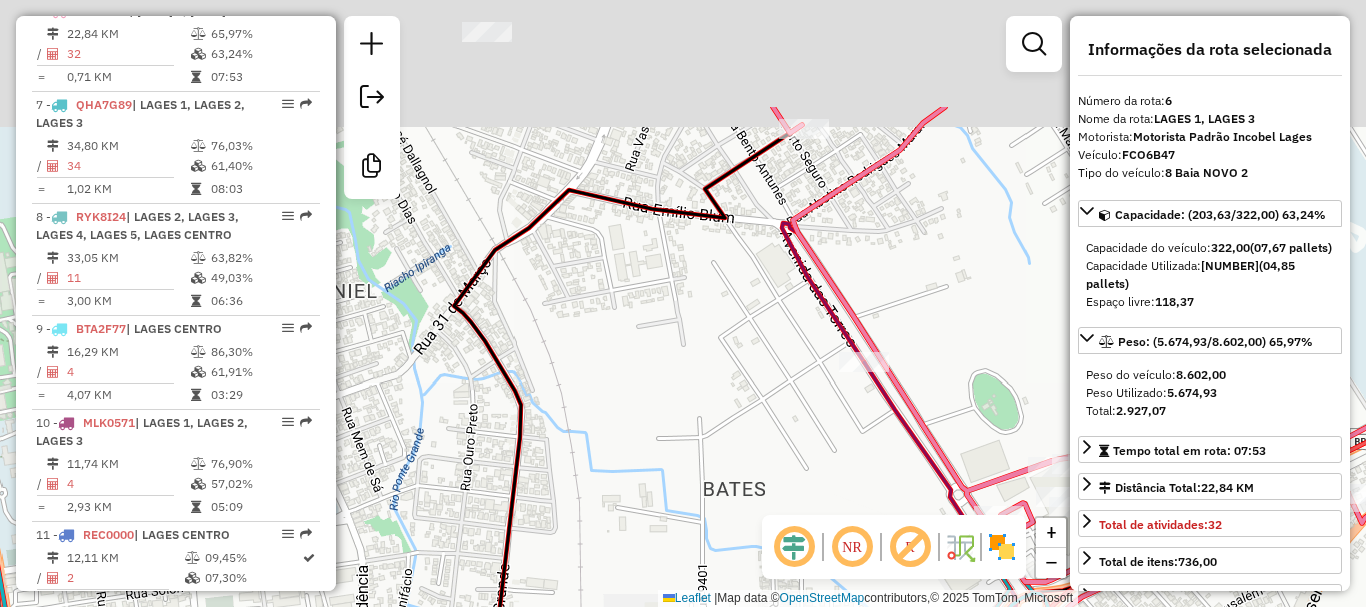 drag, startPoint x: 615, startPoint y: 257, endPoint x: 565, endPoint y: 438, distance: 187.77913 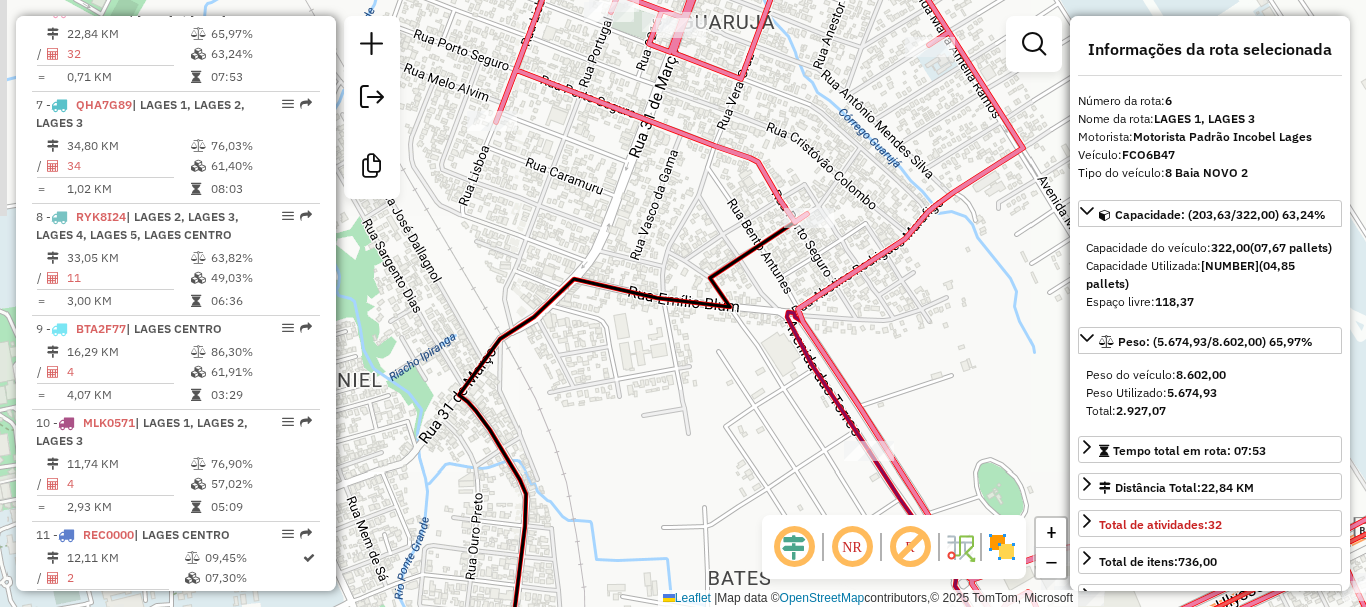 drag, startPoint x: 614, startPoint y: 380, endPoint x: 624, endPoint y: 405, distance: 26.925823 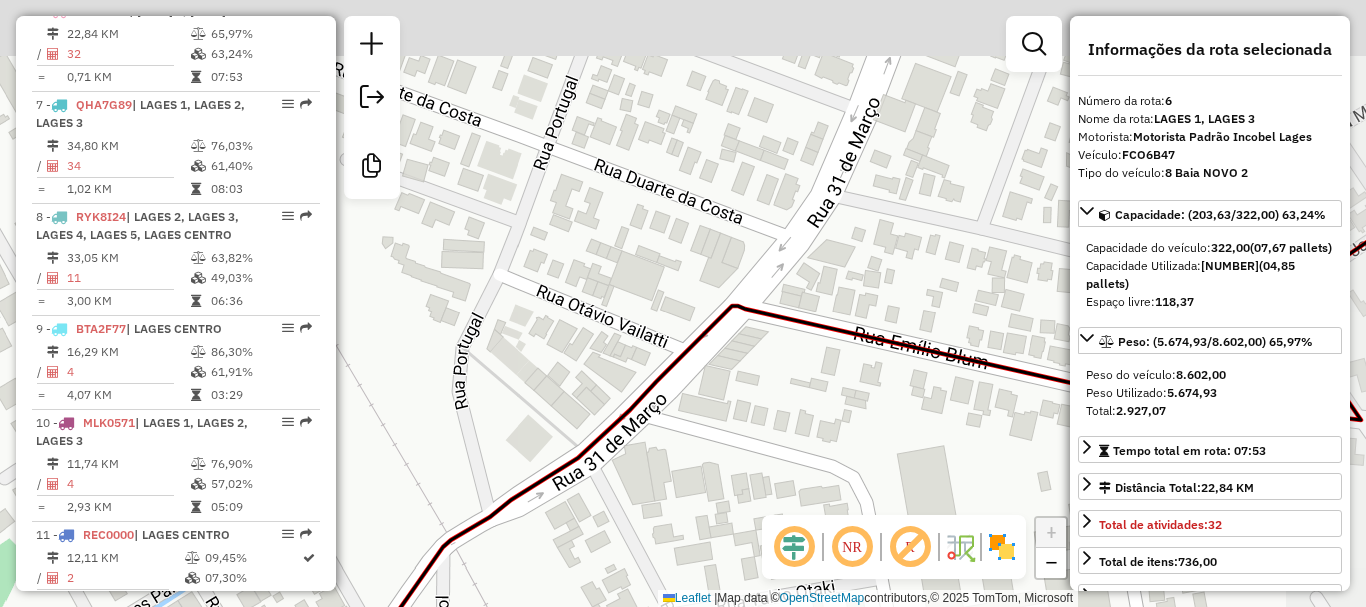 drag, startPoint x: 744, startPoint y: 383, endPoint x: 719, endPoint y: 460, distance: 80.95678 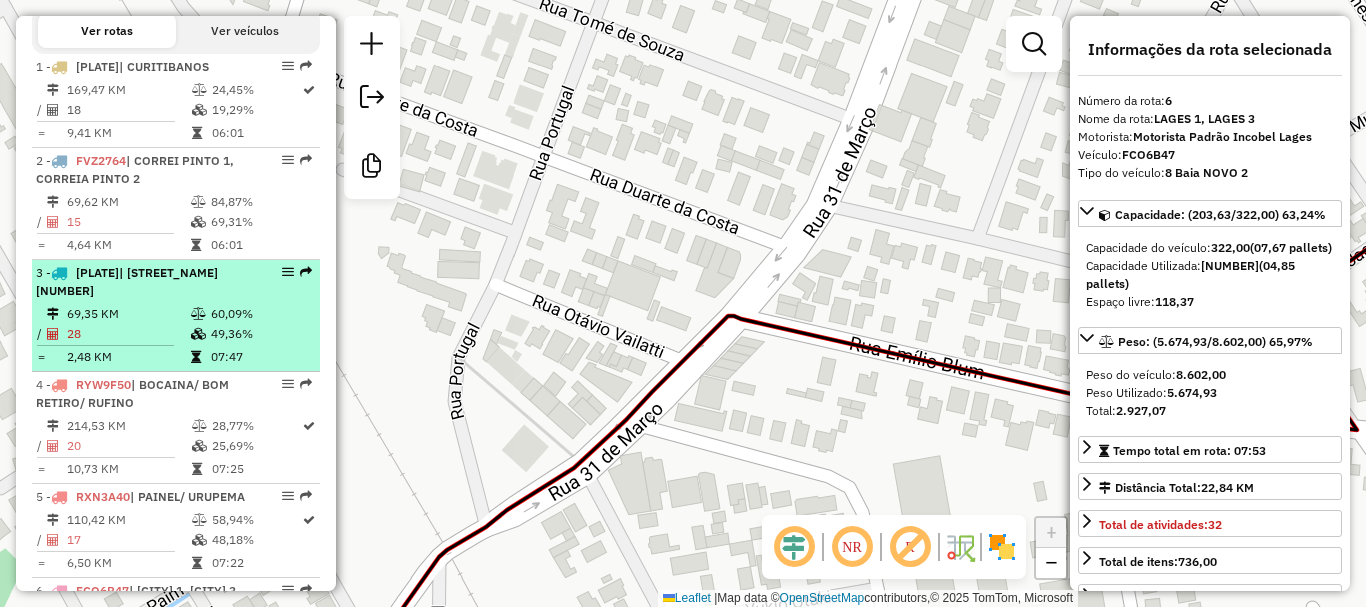 scroll, scrollTop: 755, scrollLeft: 0, axis: vertical 